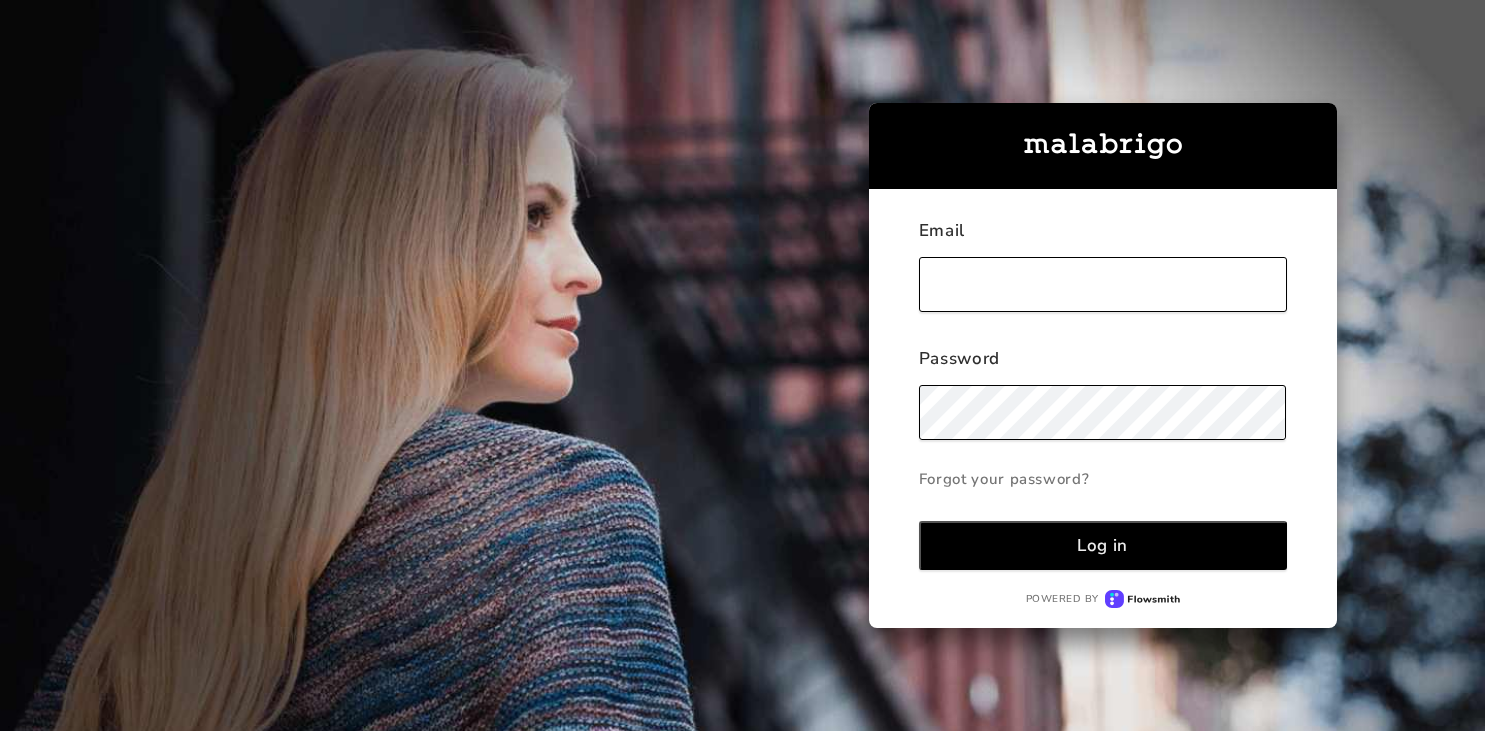 scroll, scrollTop: 0, scrollLeft: 0, axis: both 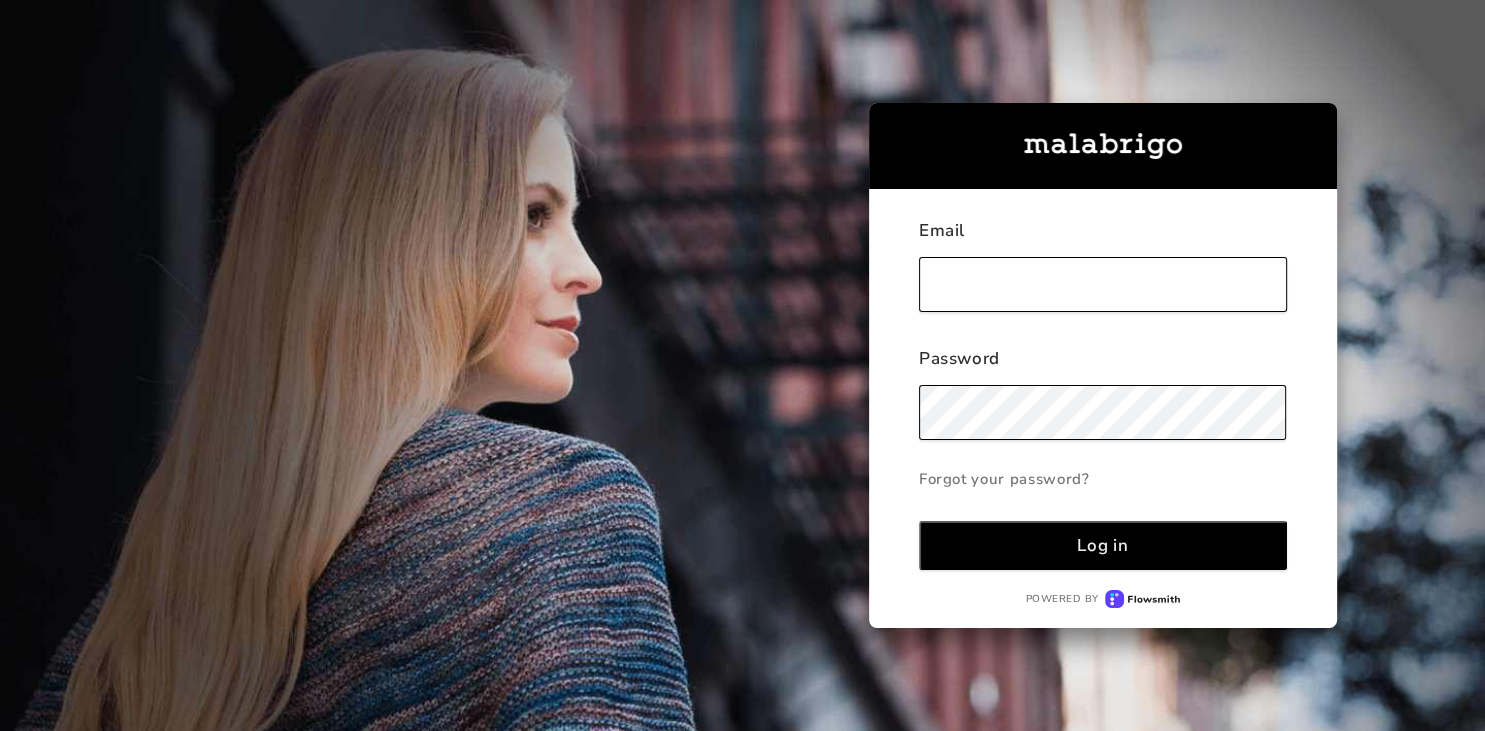 click at bounding box center (1103, 284) 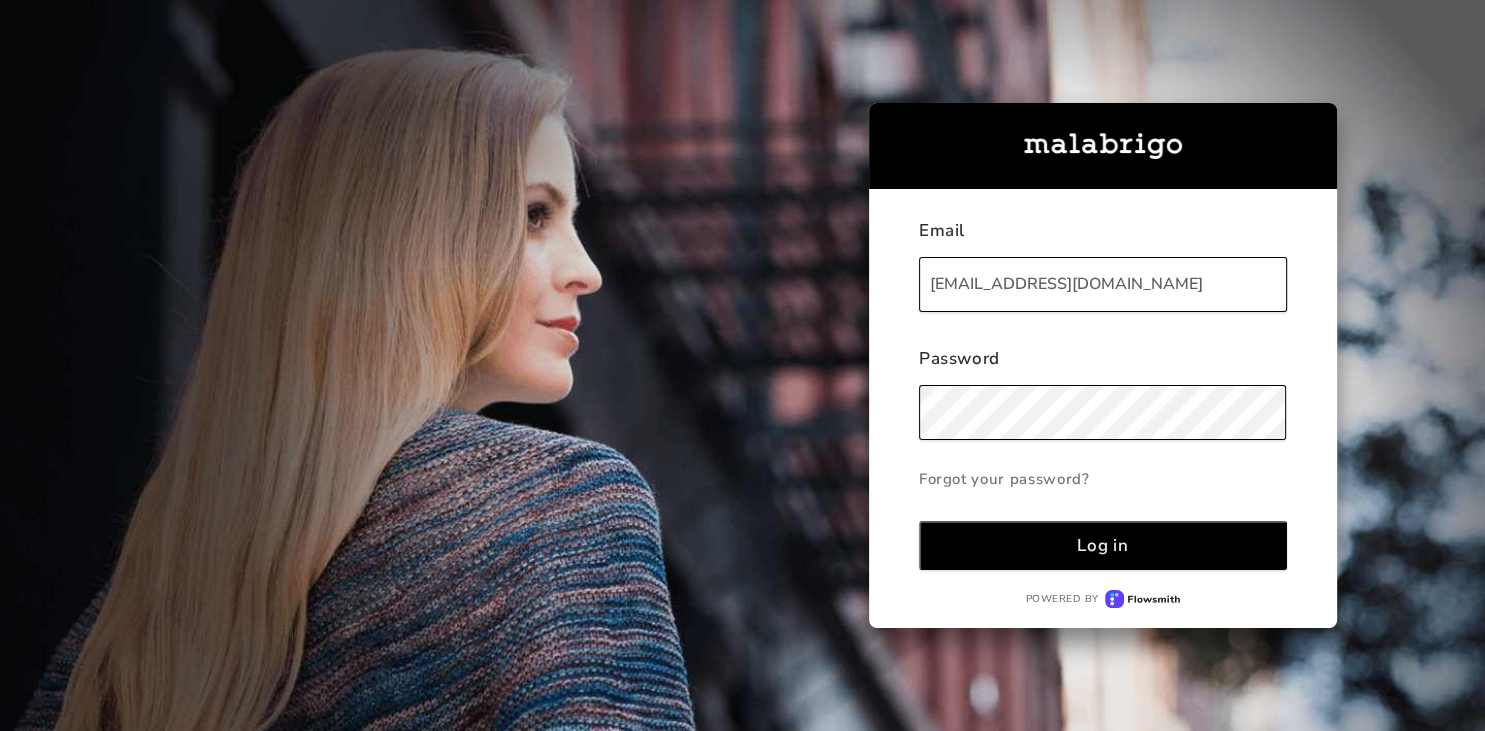 type on "[EMAIL_ADDRESS][DOMAIN_NAME]" 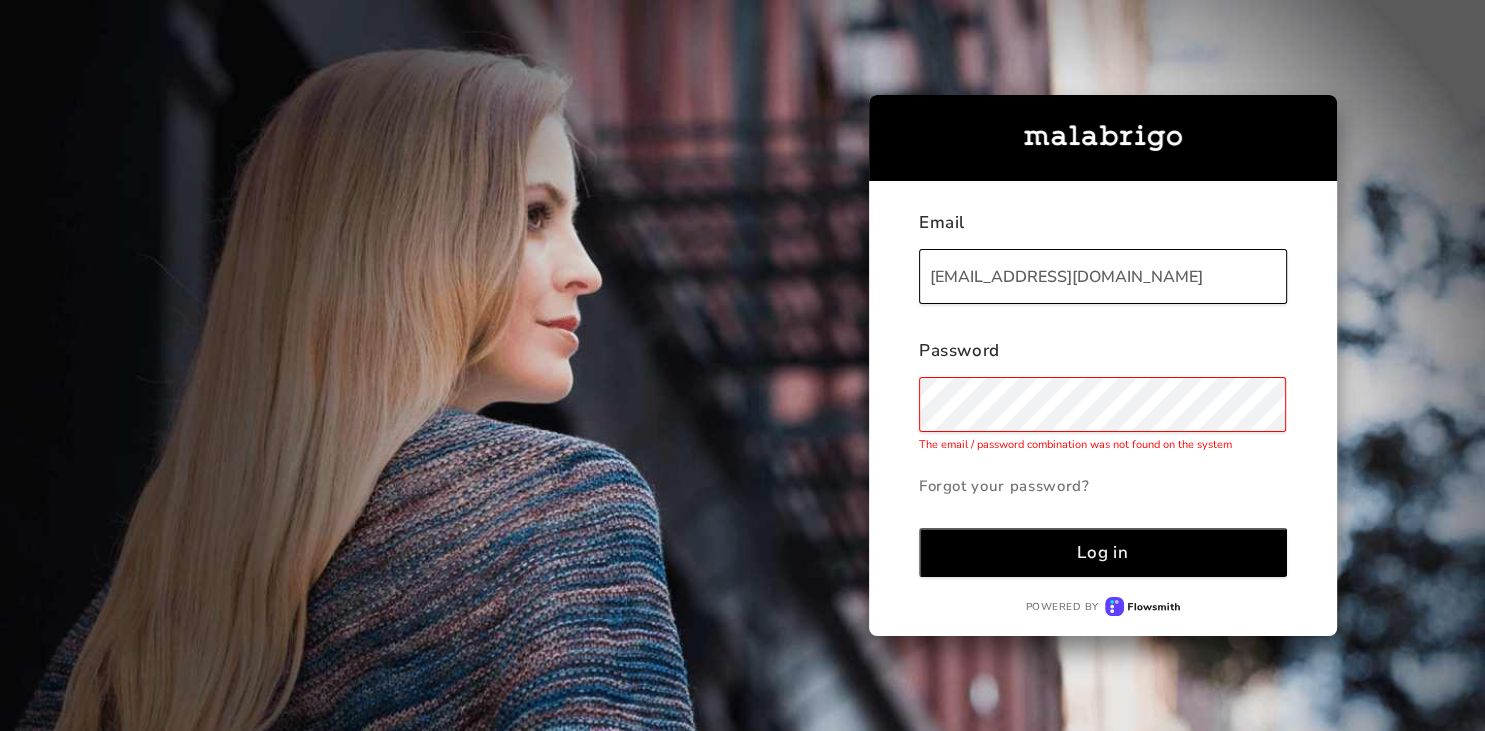 click on "Log in" at bounding box center [1103, 552] 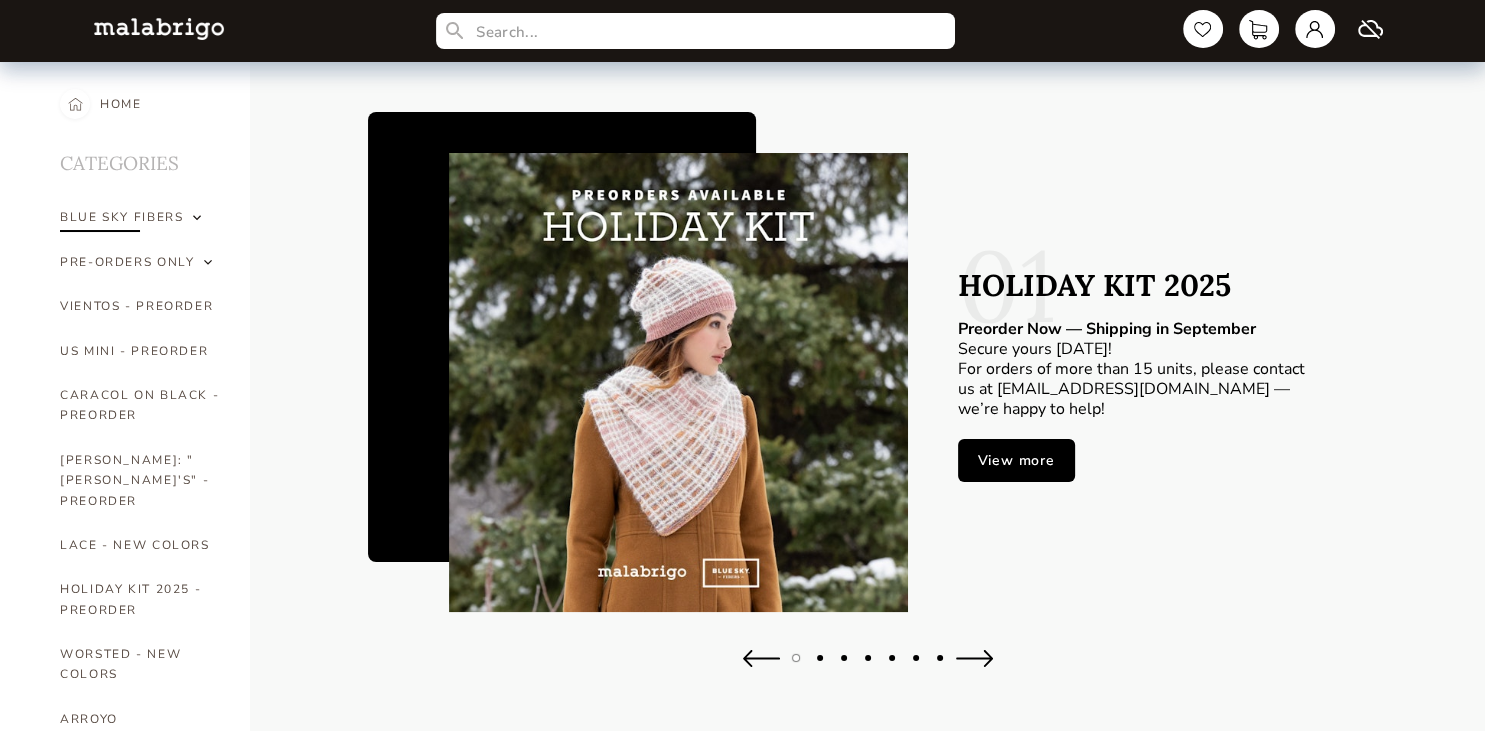 click at bounding box center (197, 217) 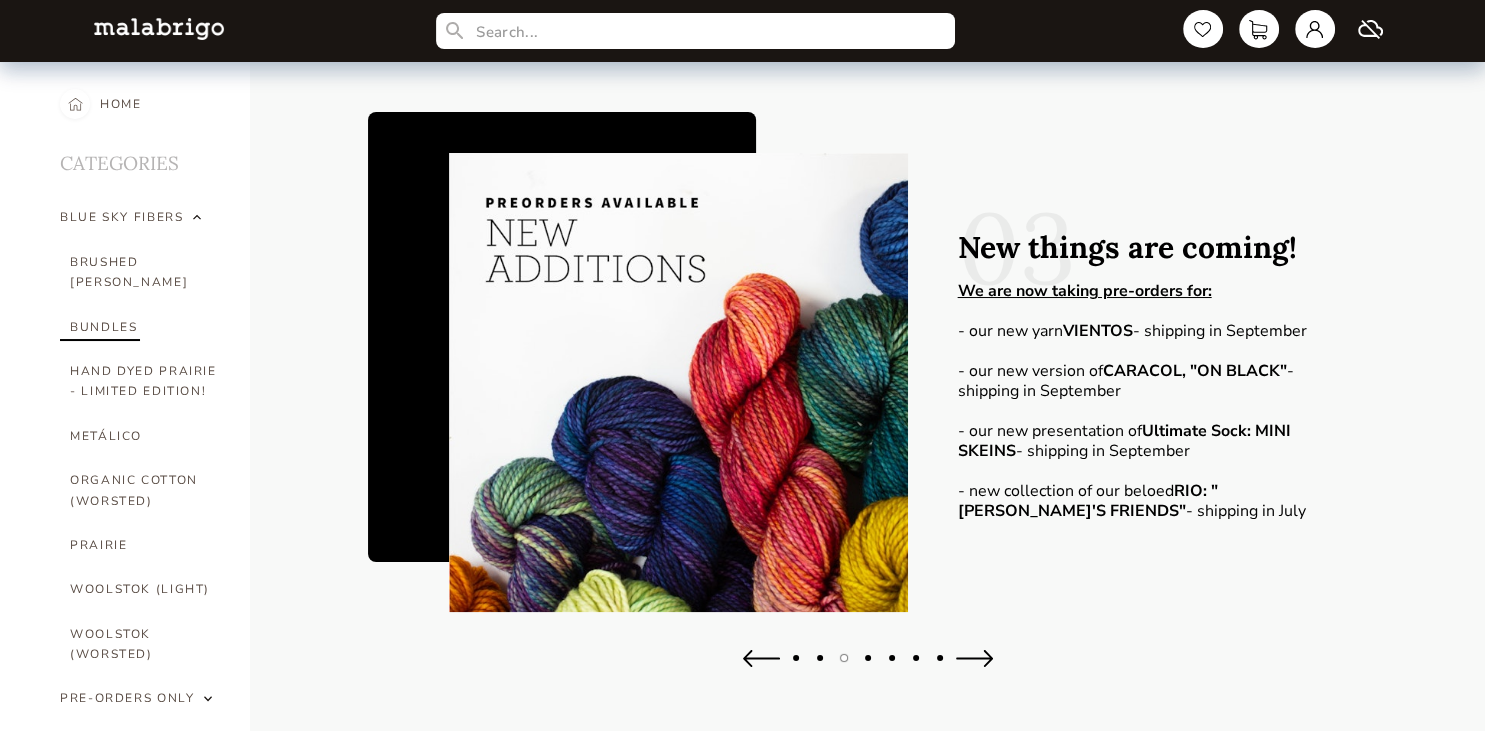 click on "BUNDLES" at bounding box center [145, 327] 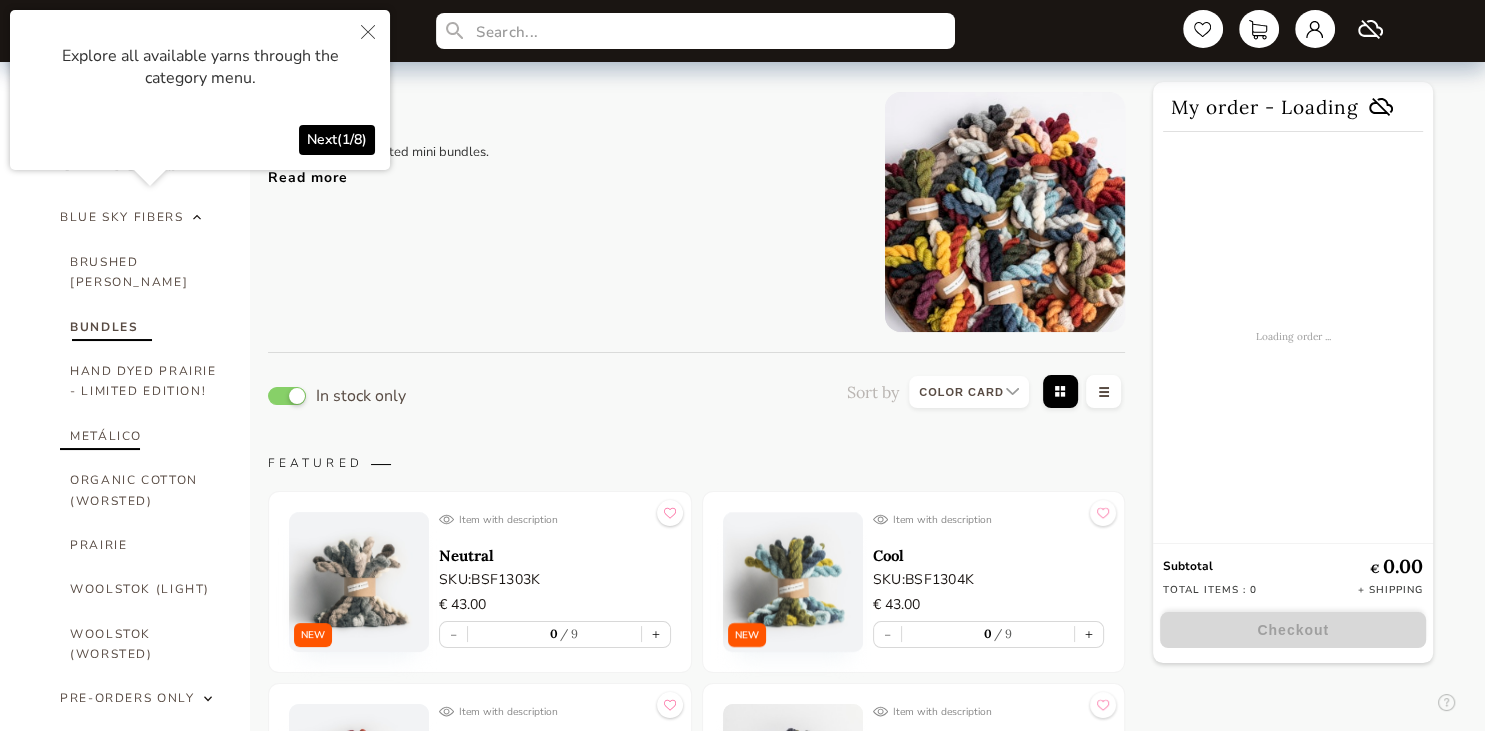 click on "METÁLICO" at bounding box center (145, 436) 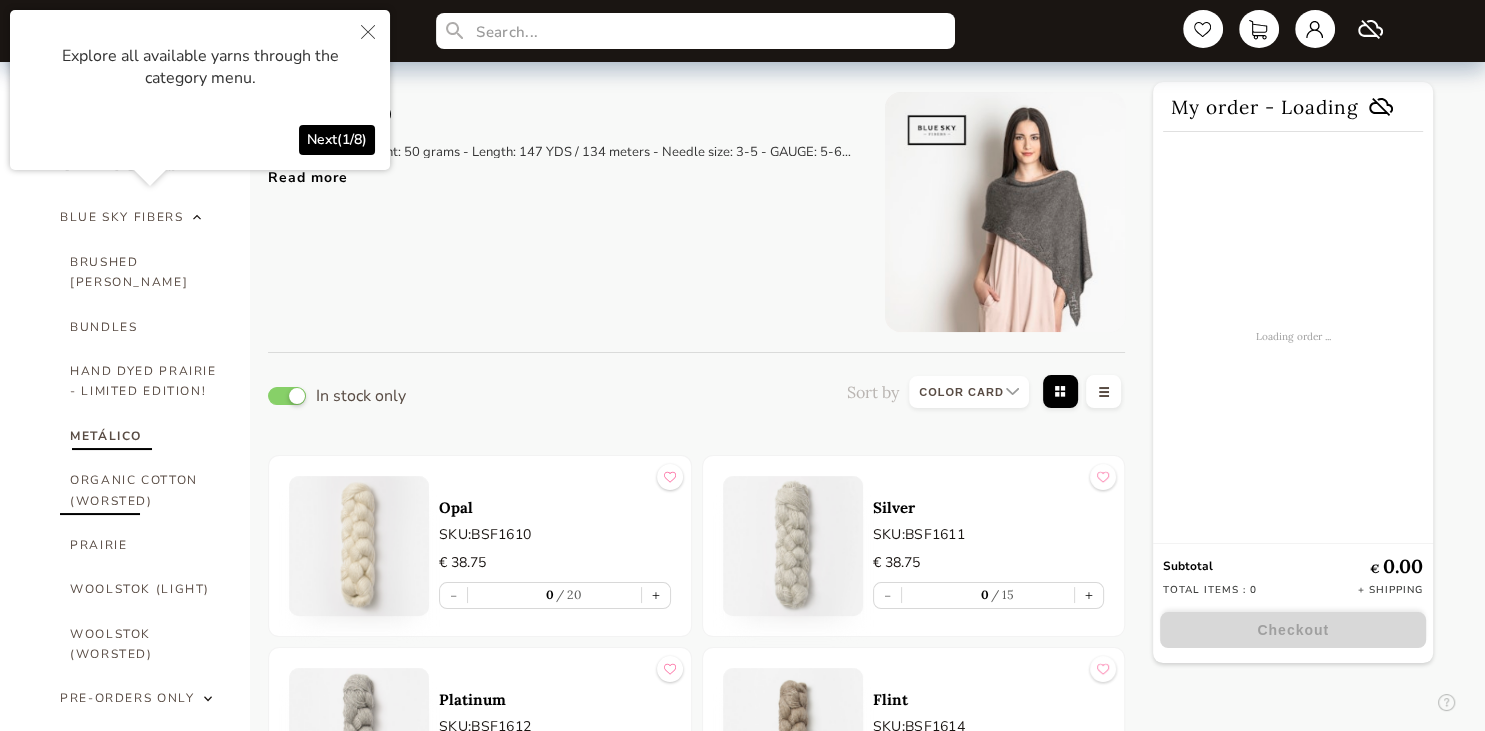 click on "ORGANIC COTTON (WORSTED)" at bounding box center [145, 490] 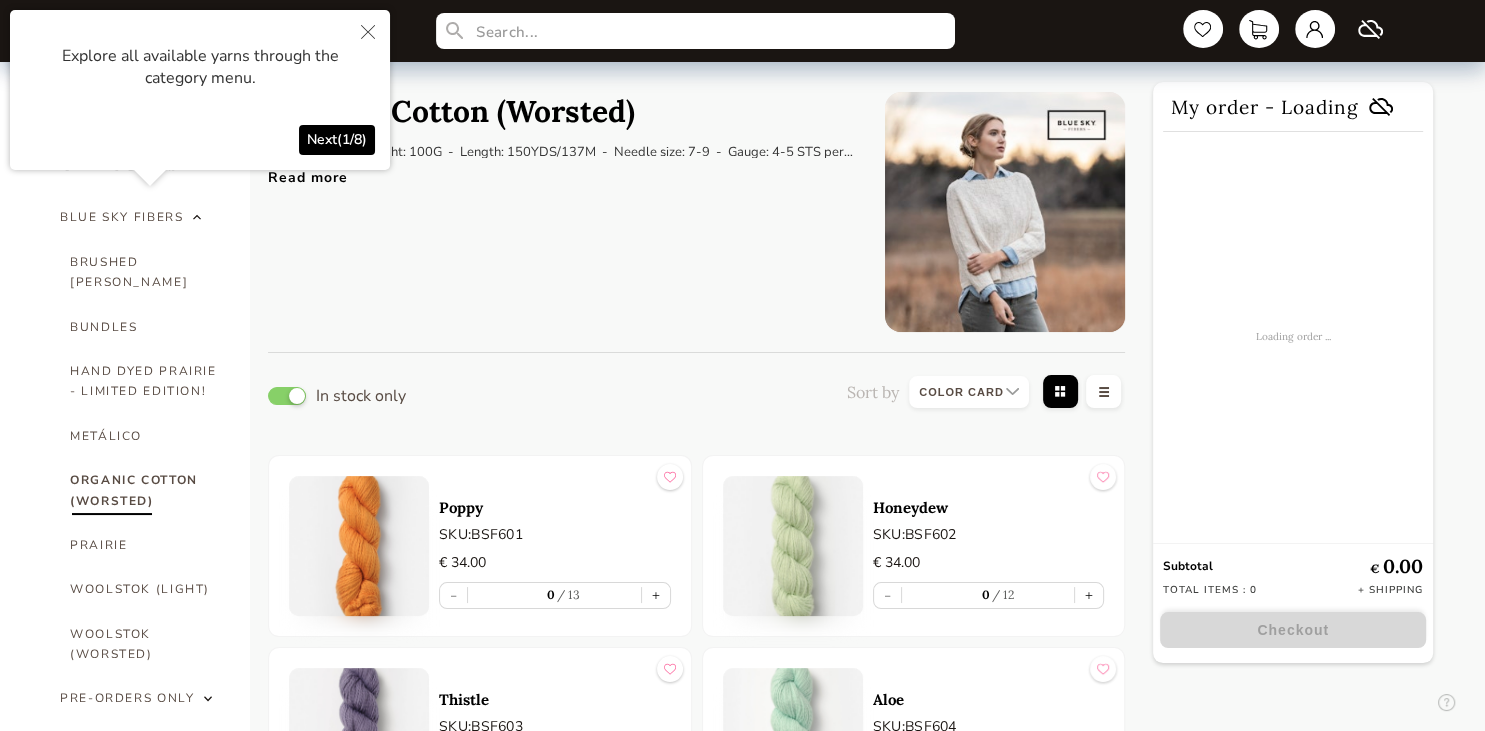 click 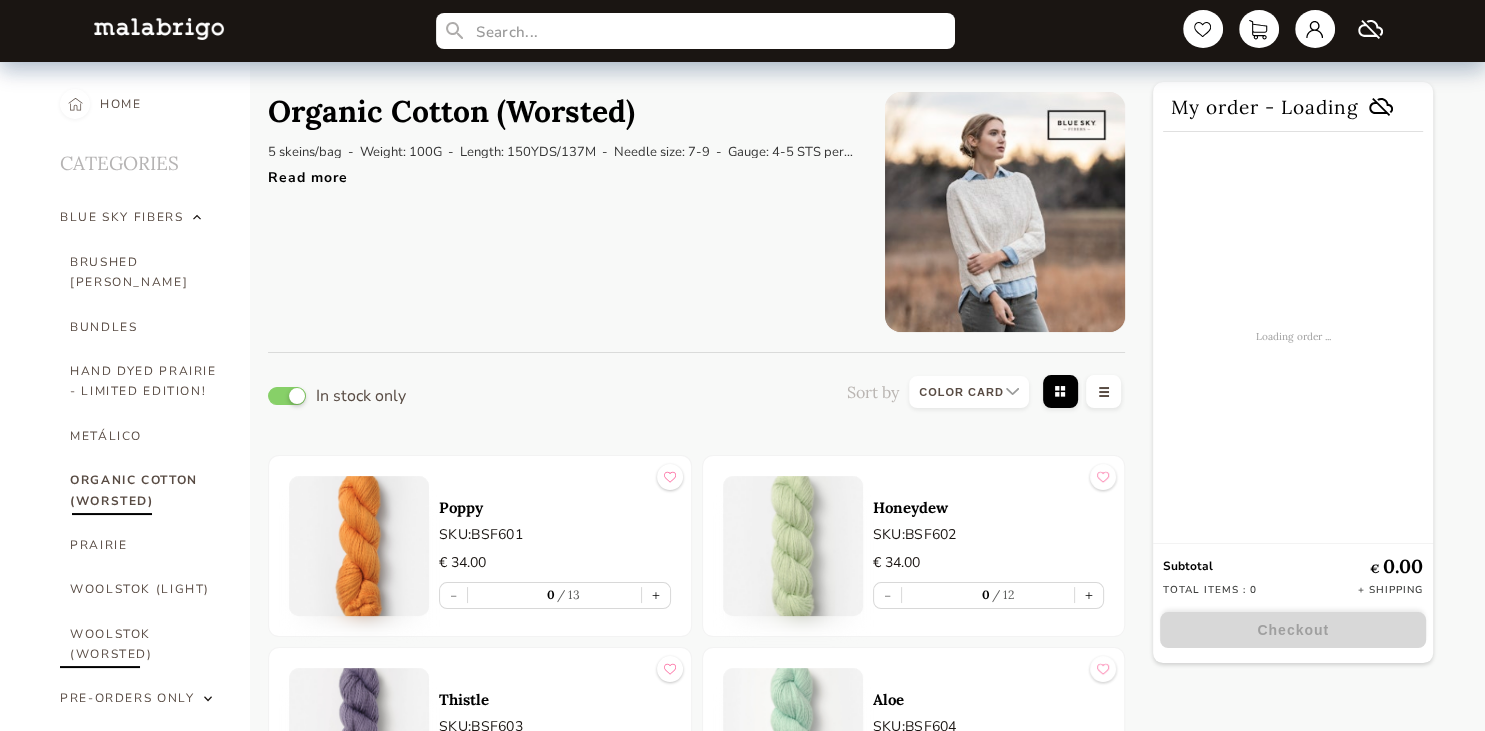 click on "WOOLSTOK (WORSTED)" at bounding box center (145, 644) 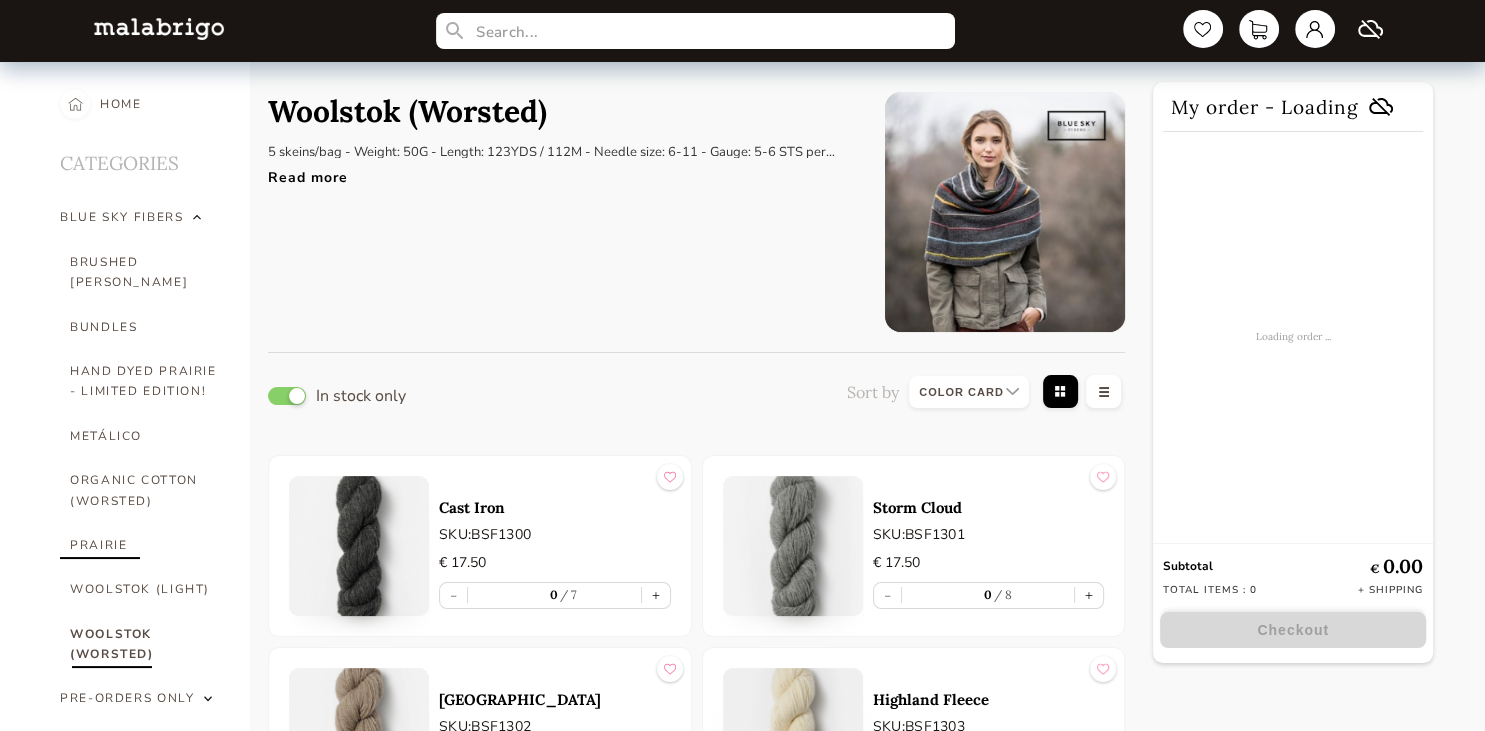 click on "PRAIRIE" at bounding box center (145, 545) 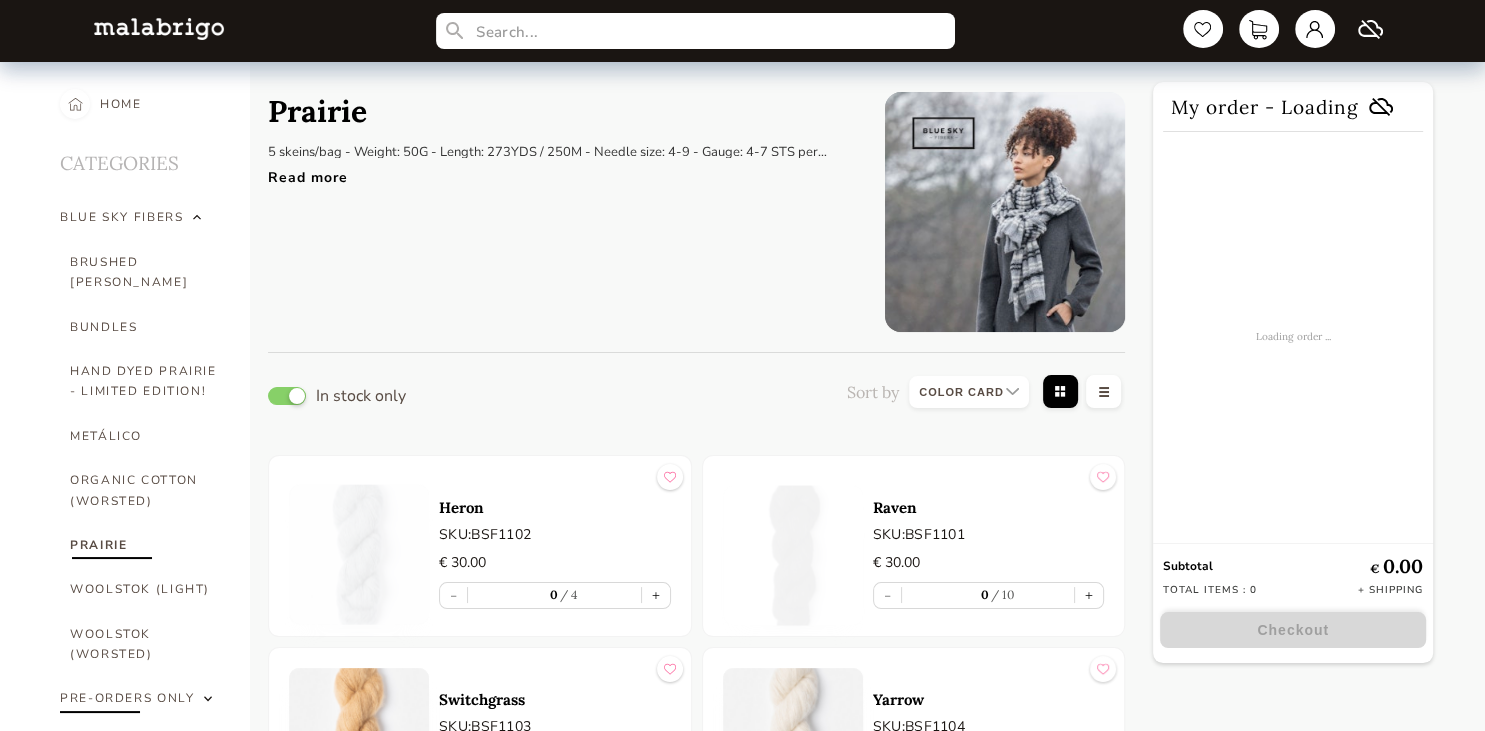 click at bounding box center (208, 698) 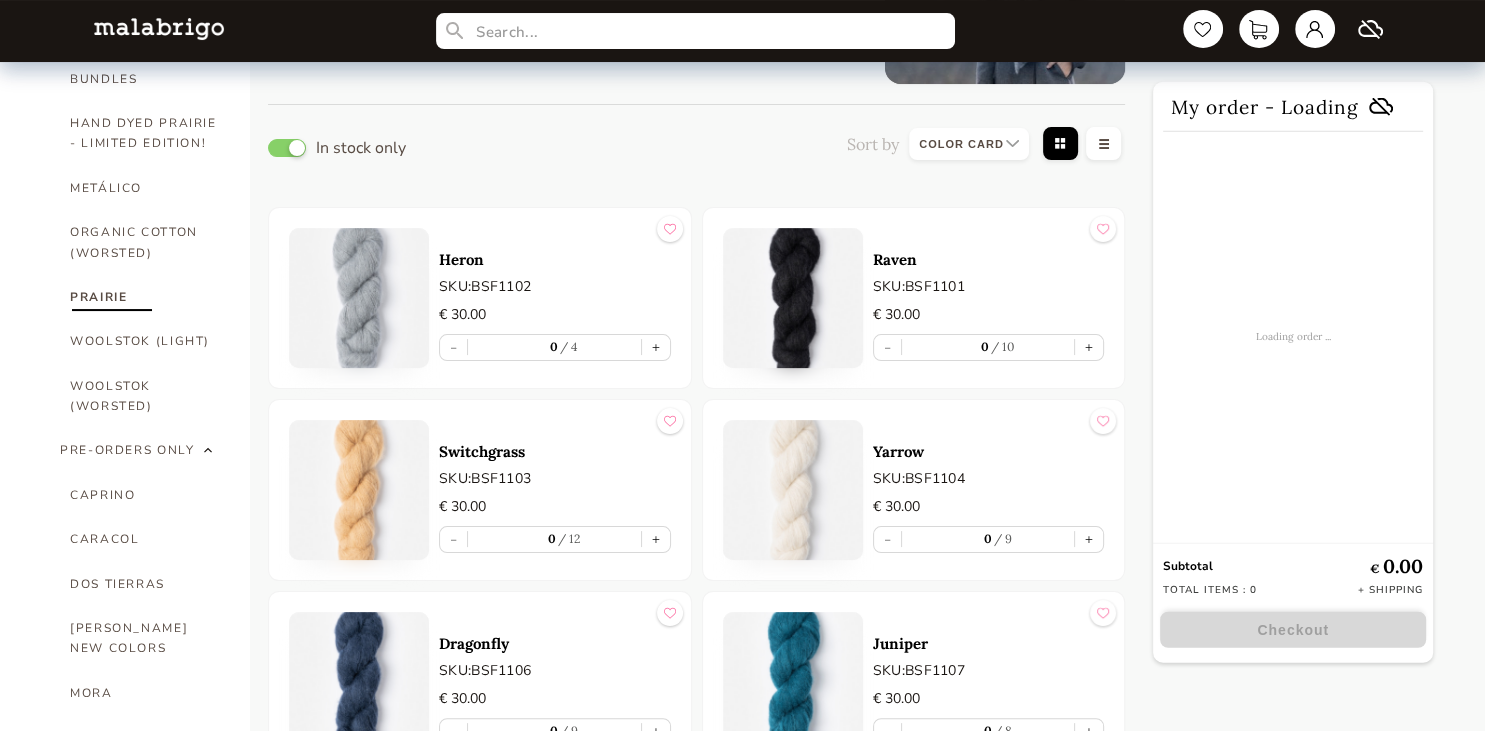 scroll, scrollTop: 252, scrollLeft: 0, axis: vertical 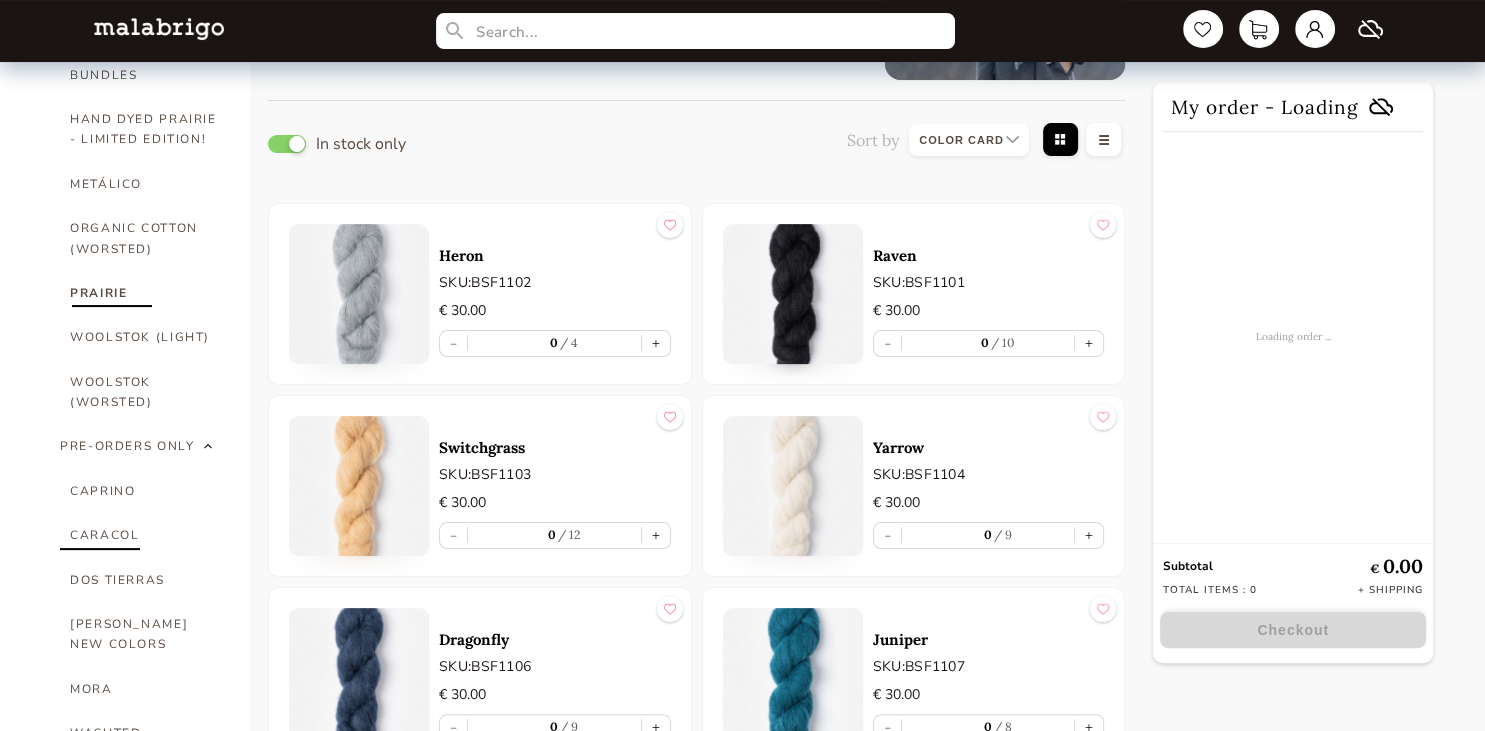 click on "CARACOL" at bounding box center (145, 535) 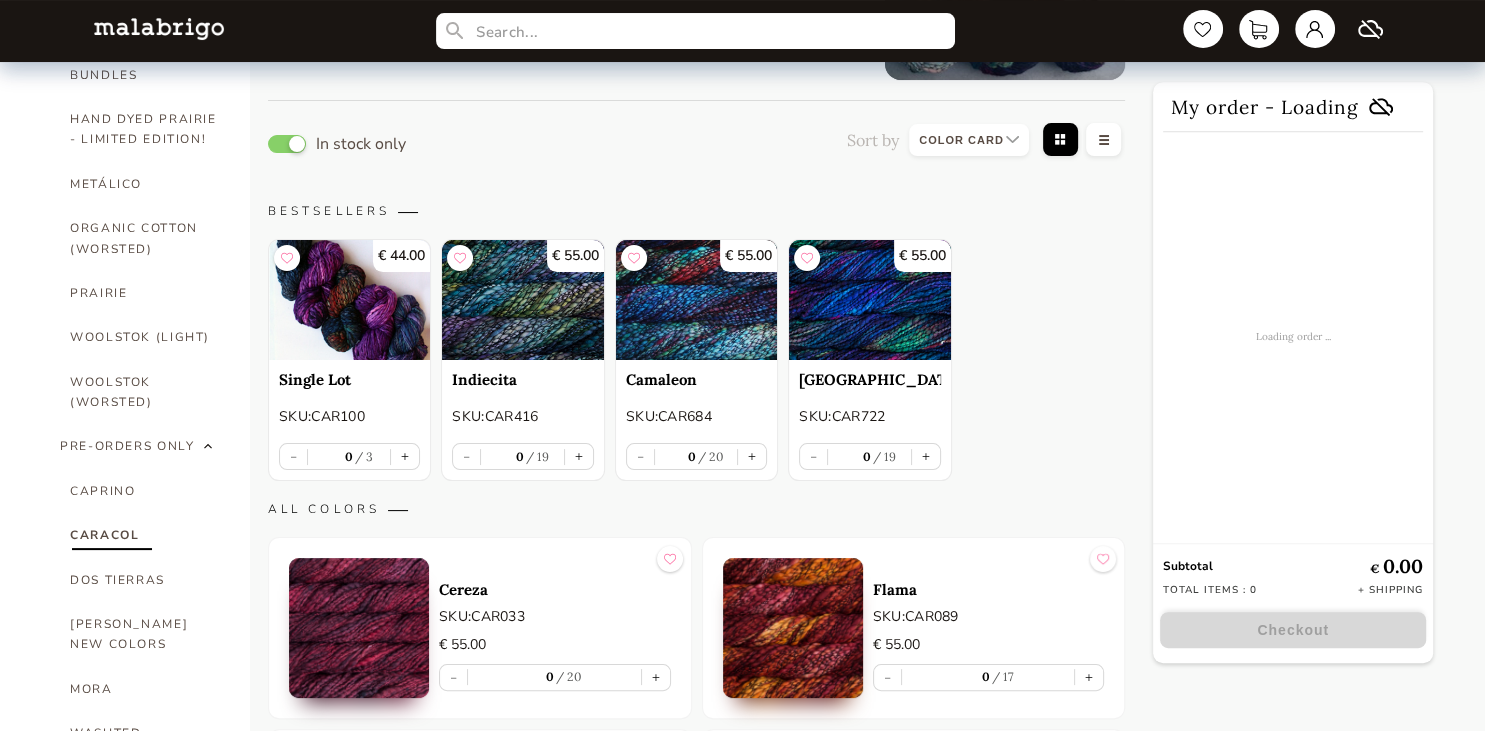 scroll, scrollTop: 0, scrollLeft: 0, axis: both 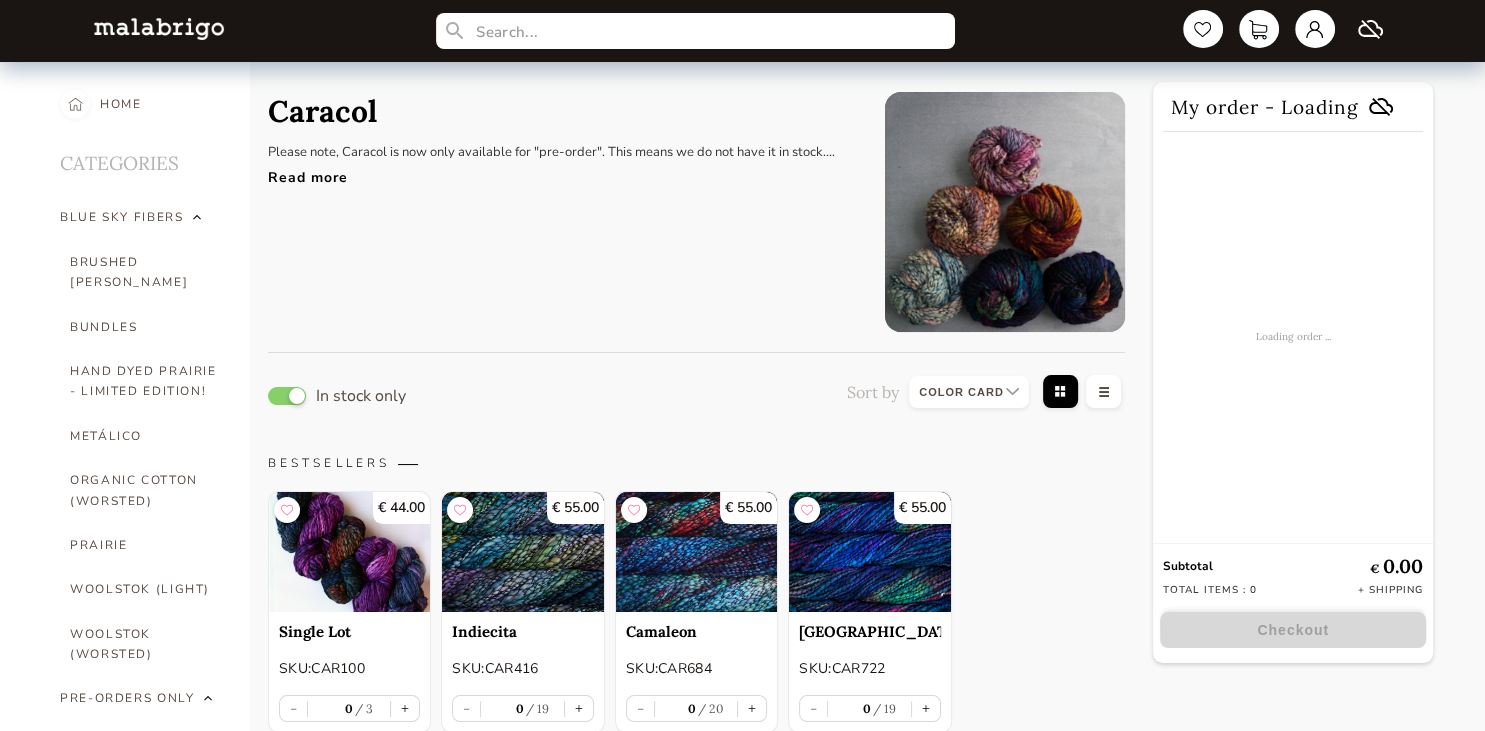 click on "Read more" at bounding box center [561, 172] 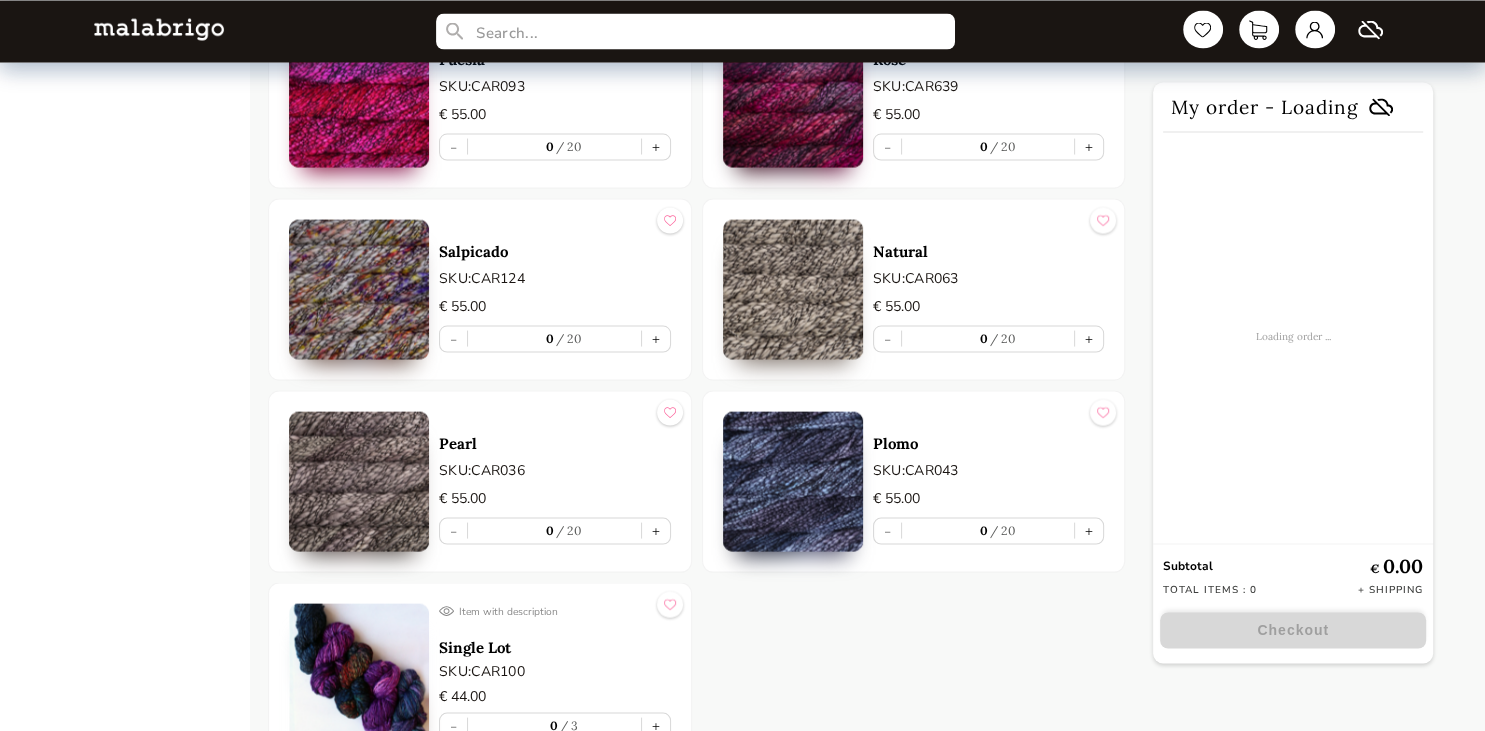 scroll, scrollTop: 3919, scrollLeft: 0, axis: vertical 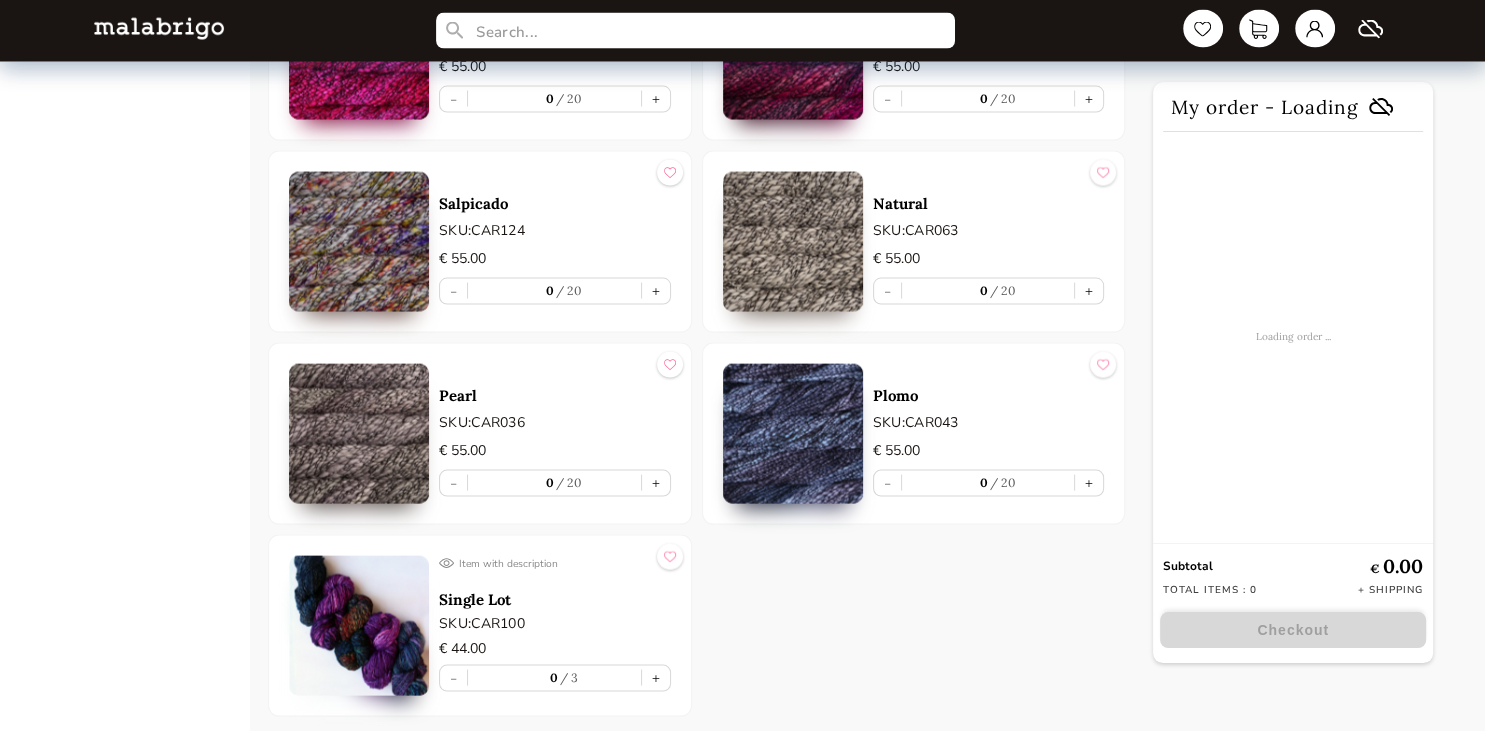 click on "Single Lot" at bounding box center (555, 599) 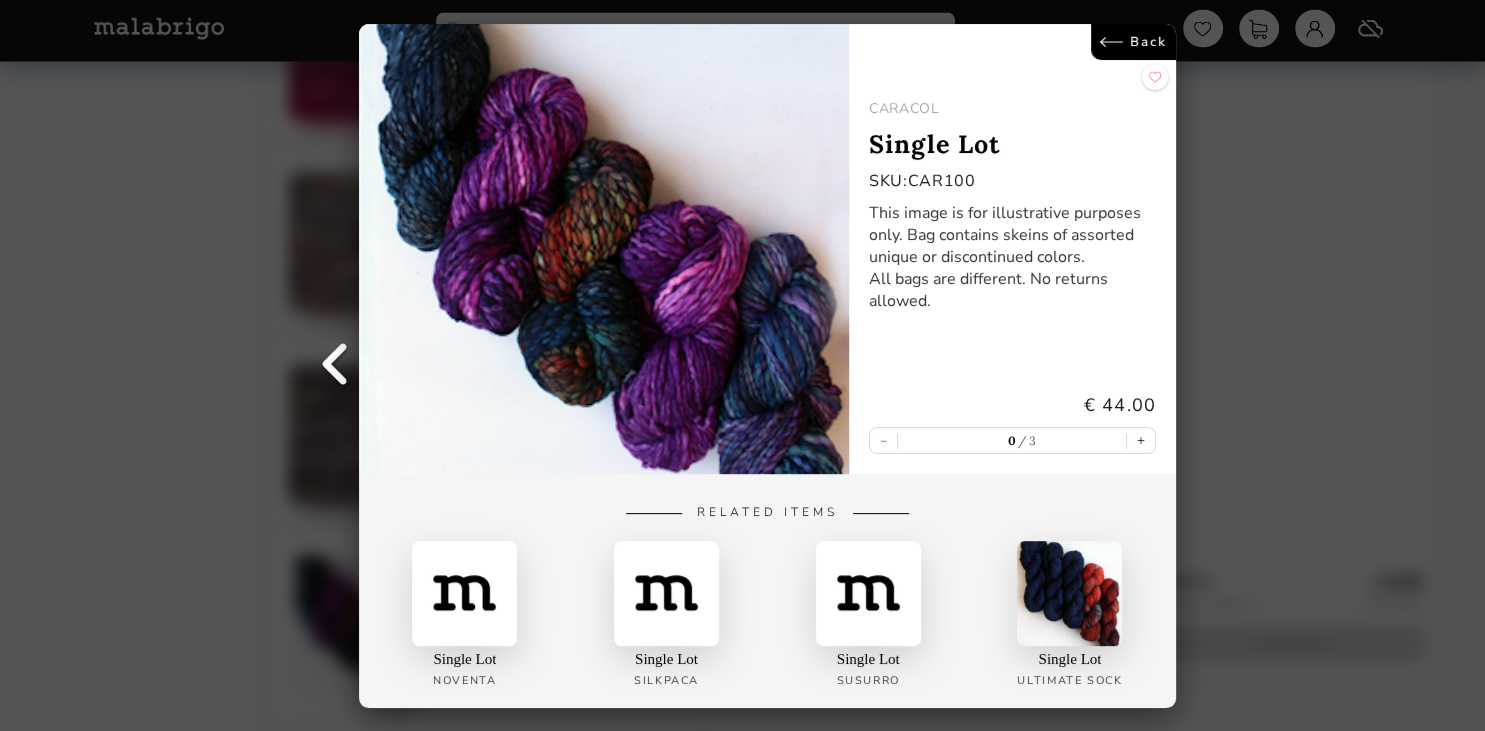 click on "Back CARACOL Single Lot SKU:  CAR100 This image is for illustrative purposes only. Bag contains skeins of assorted unique or discontinued colors.
All bags are different. No returns allowed.
€   44.00 - 0 3 + Related Items Single Lot Noventa Single Lot Silkpaca Single Lot Susurro Single Lot Ultimate Sock" at bounding box center [742, 365] 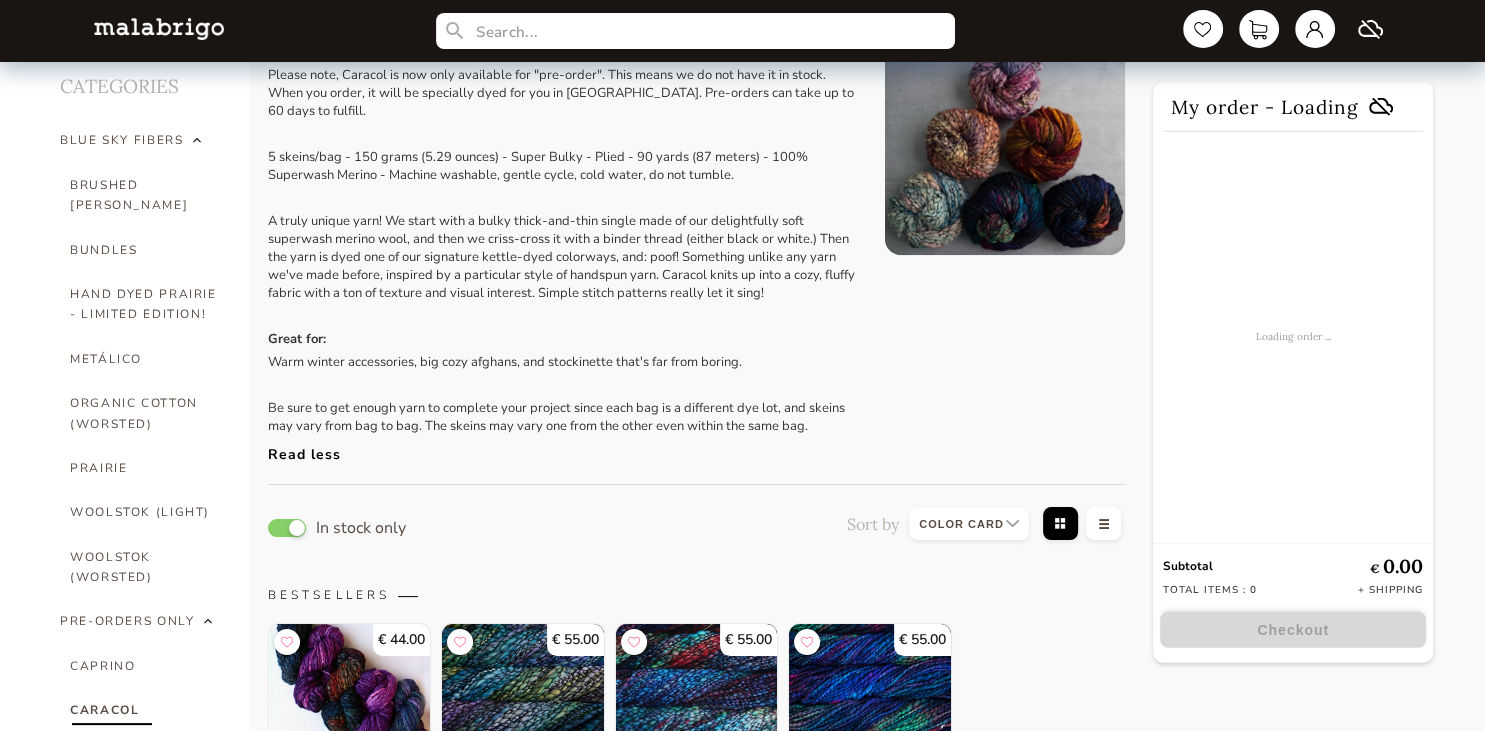 scroll, scrollTop: 0, scrollLeft: 0, axis: both 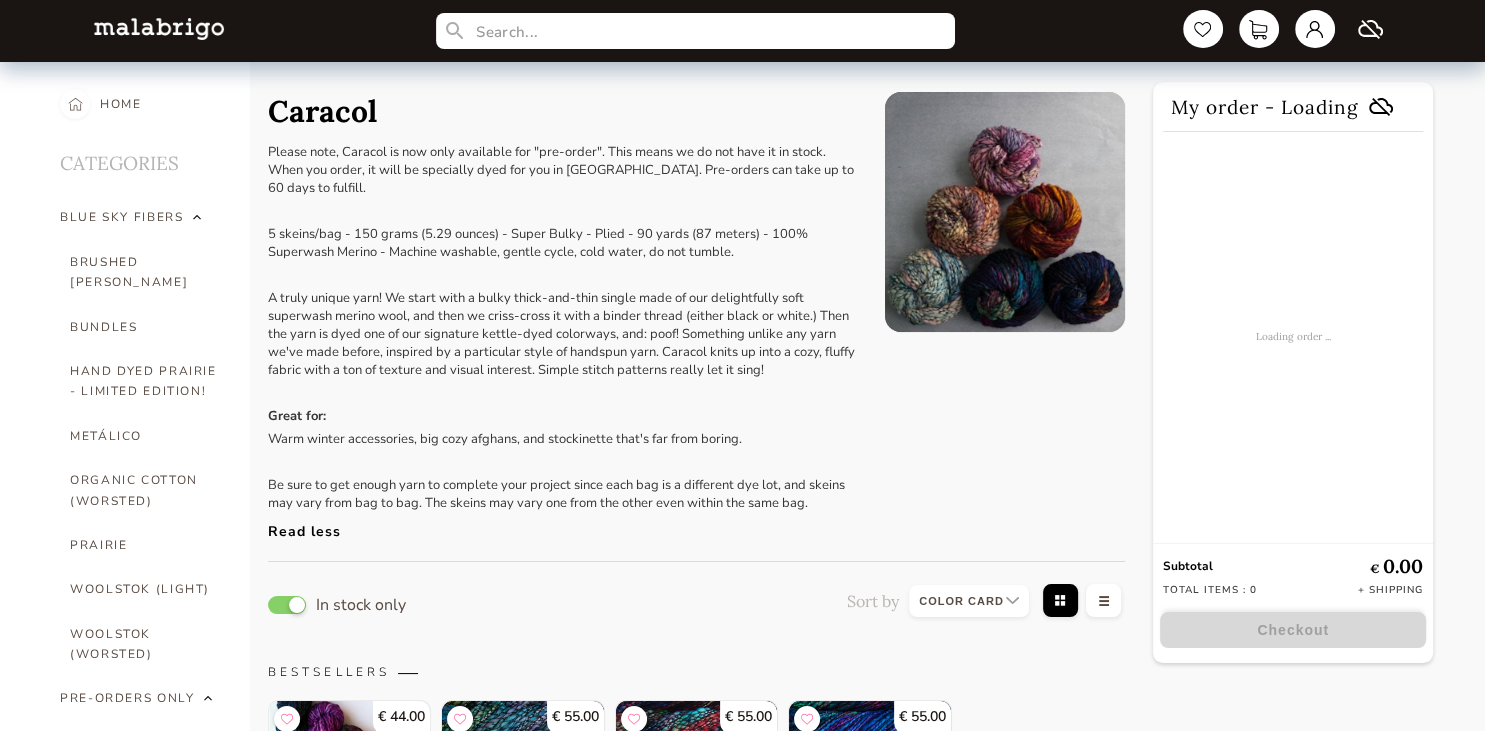 drag, startPoint x: 1472, startPoint y: 14, endPoint x: 1475, endPoint y: 38, distance: 24.186773 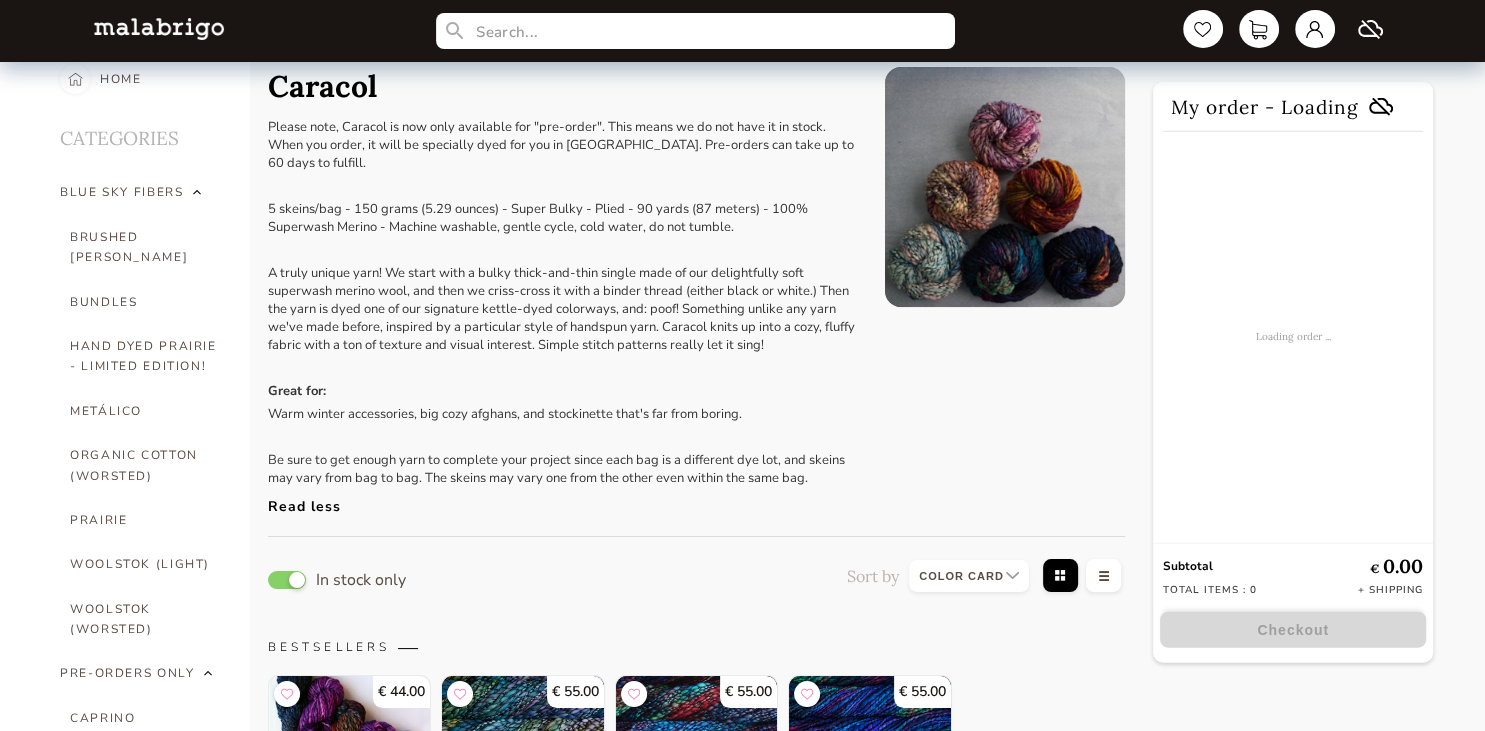 scroll, scrollTop: 0, scrollLeft: 0, axis: both 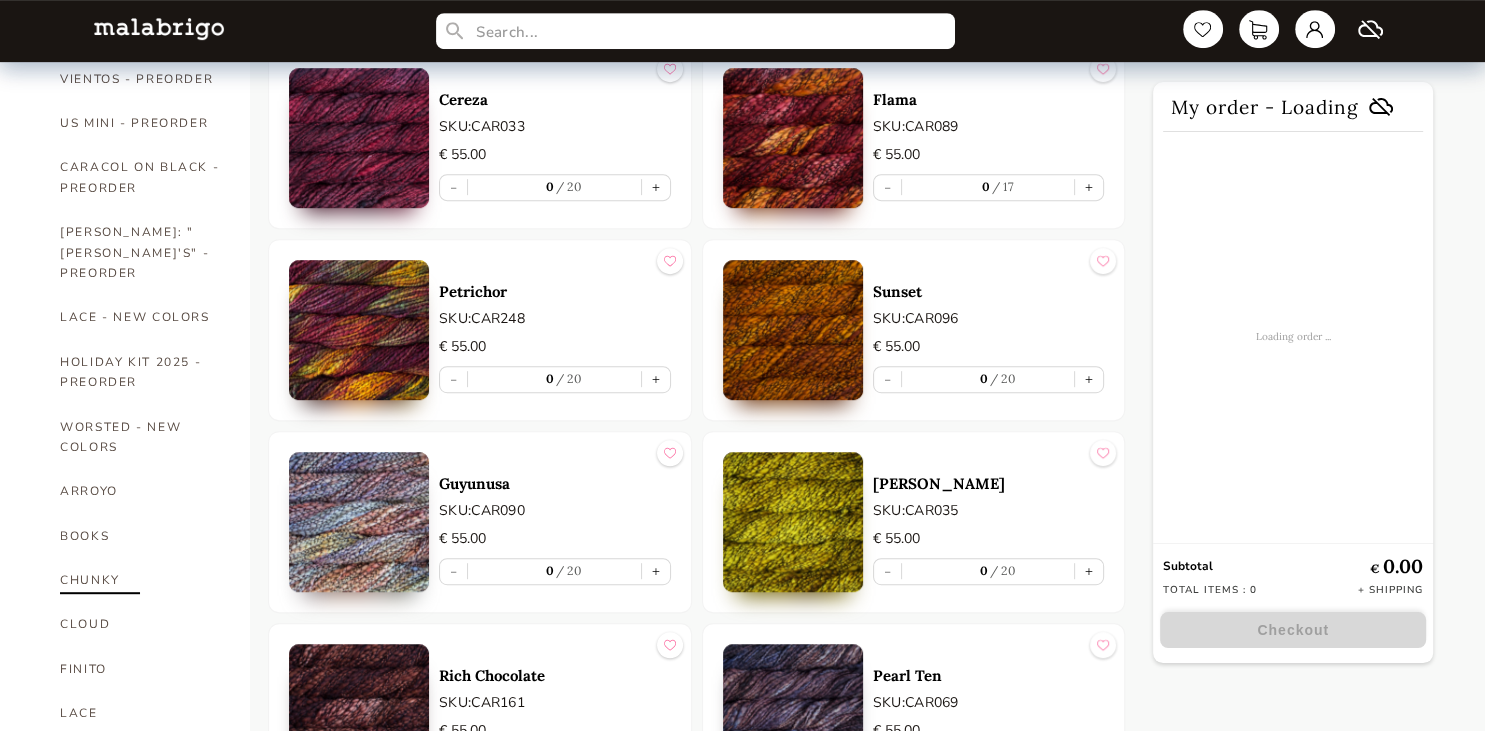 click on "CHUNKY" at bounding box center (140, 580) 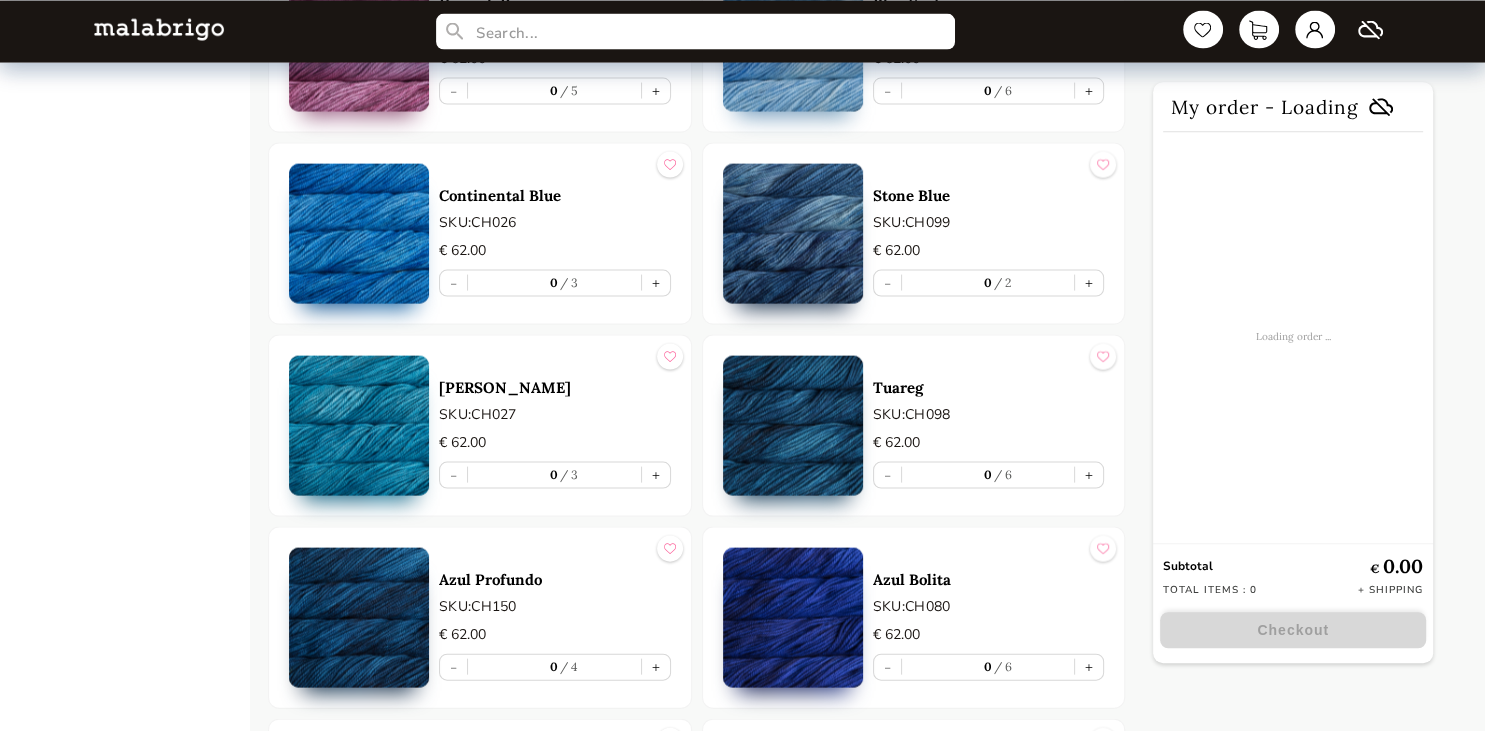scroll, scrollTop: 0, scrollLeft: 0, axis: both 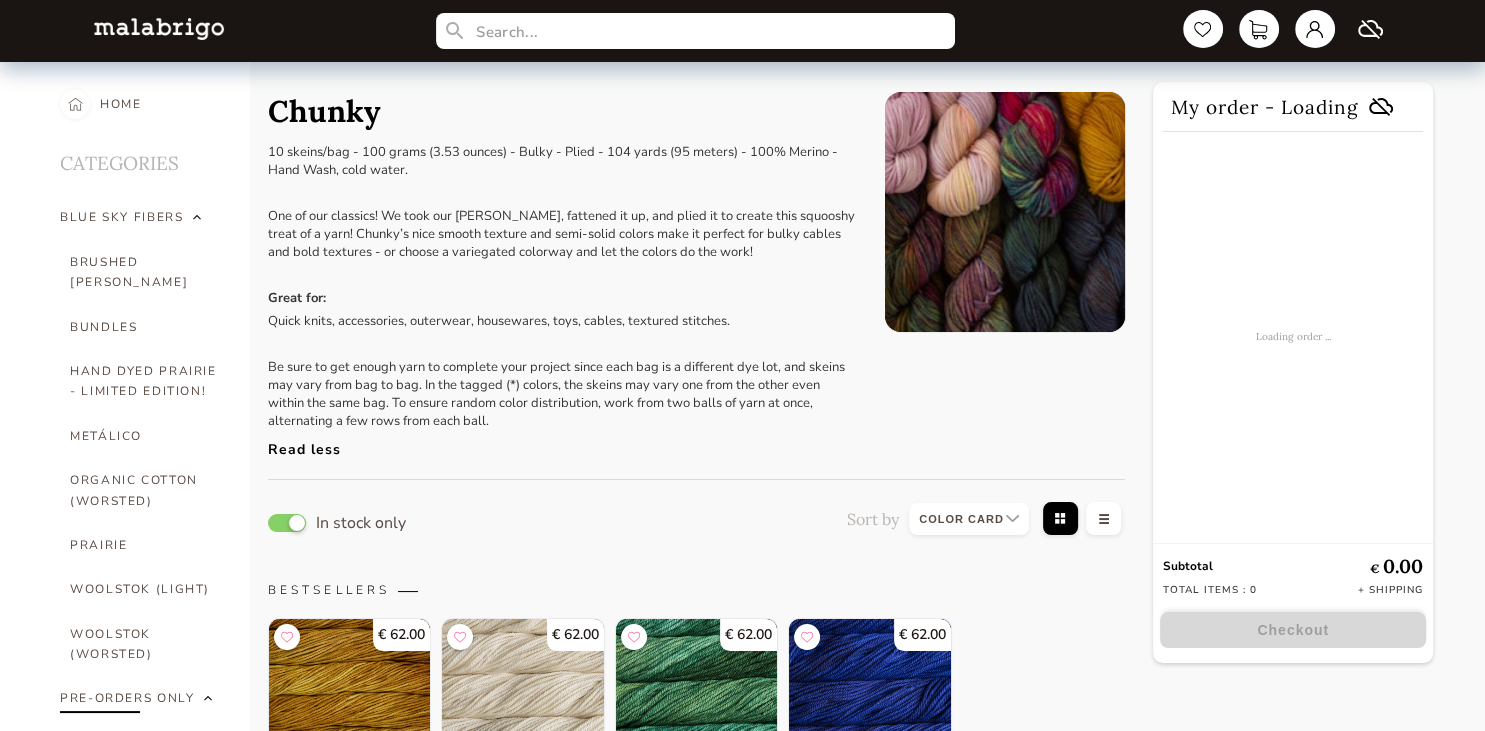 click at bounding box center [208, 698] 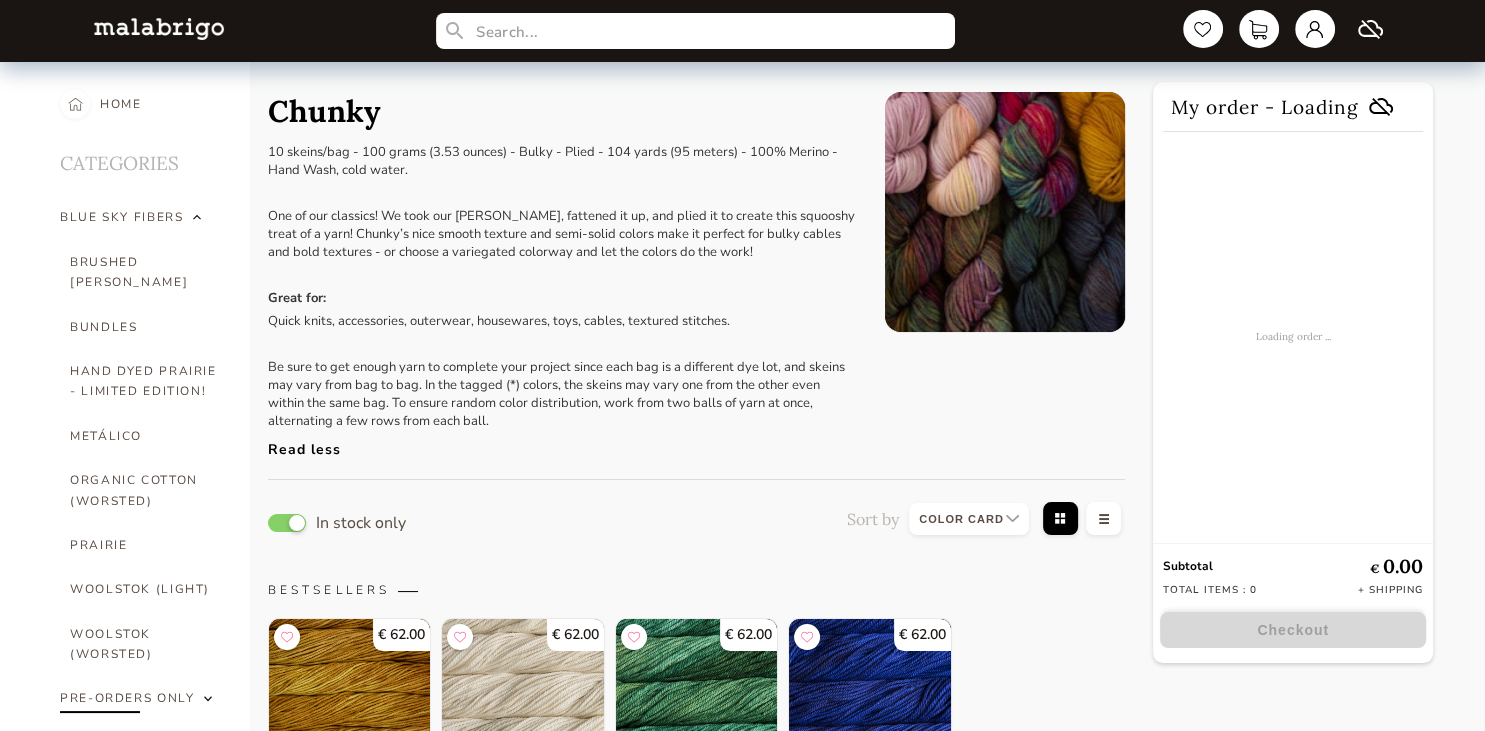 click at bounding box center [208, 698] 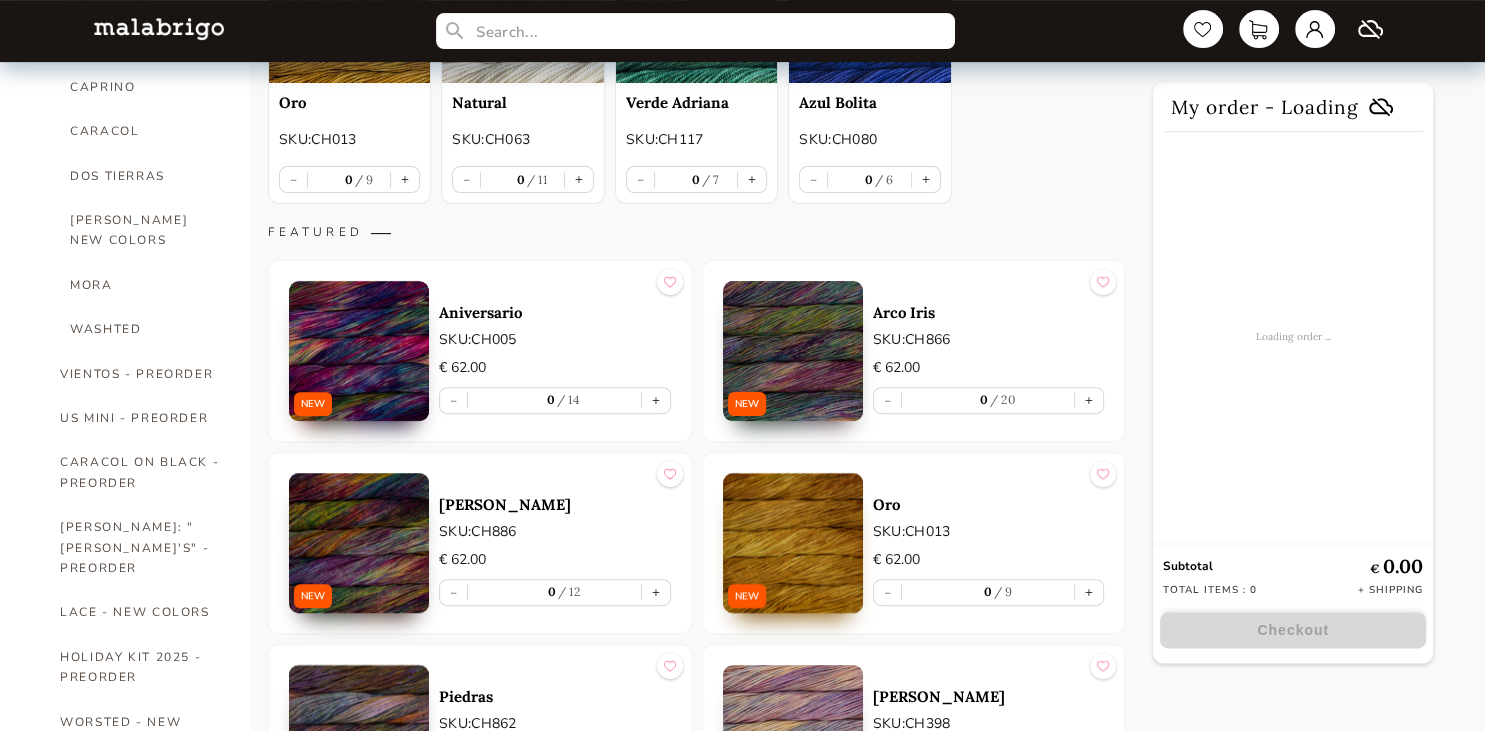 scroll, scrollTop: 717, scrollLeft: 0, axis: vertical 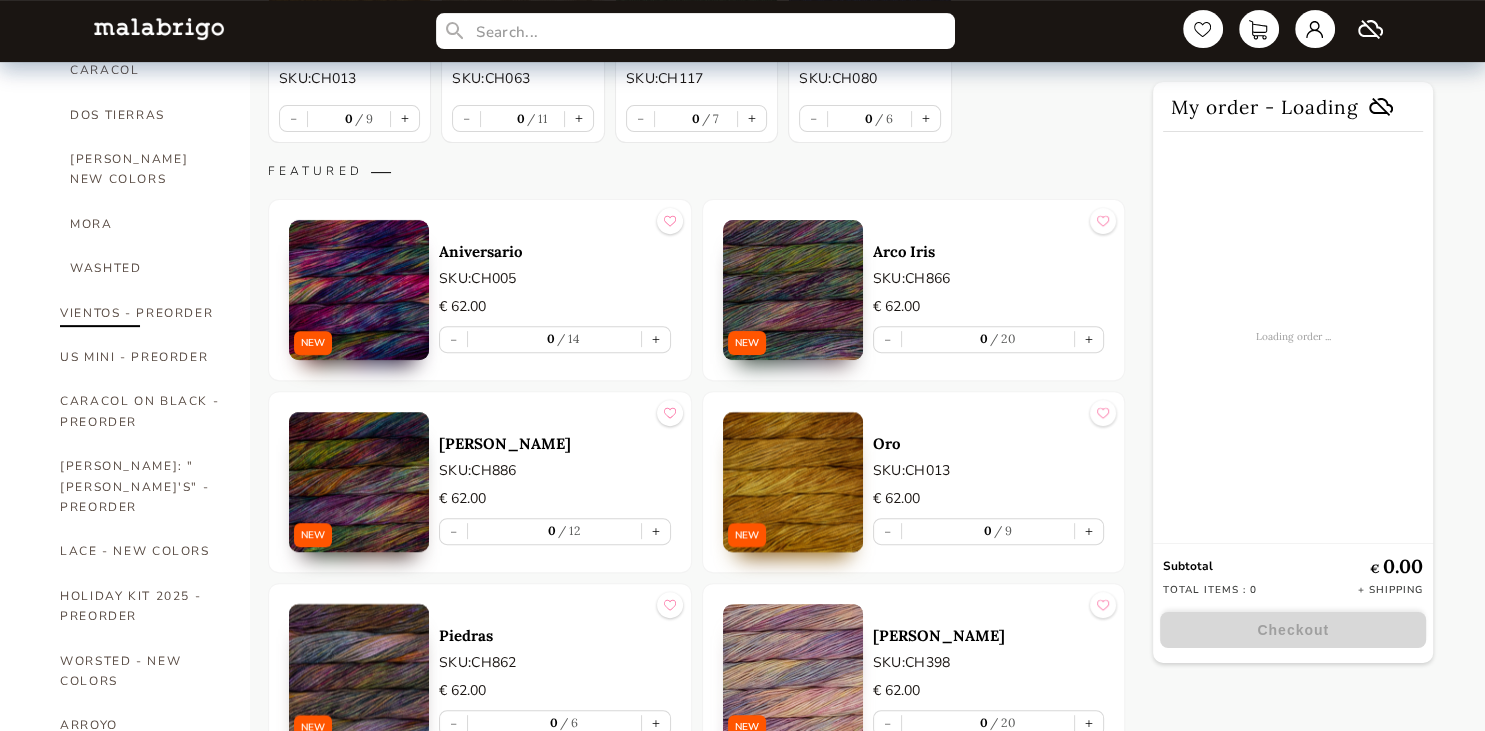 click on "VIENTOS - PREORDER" at bounding box center [140, 313] 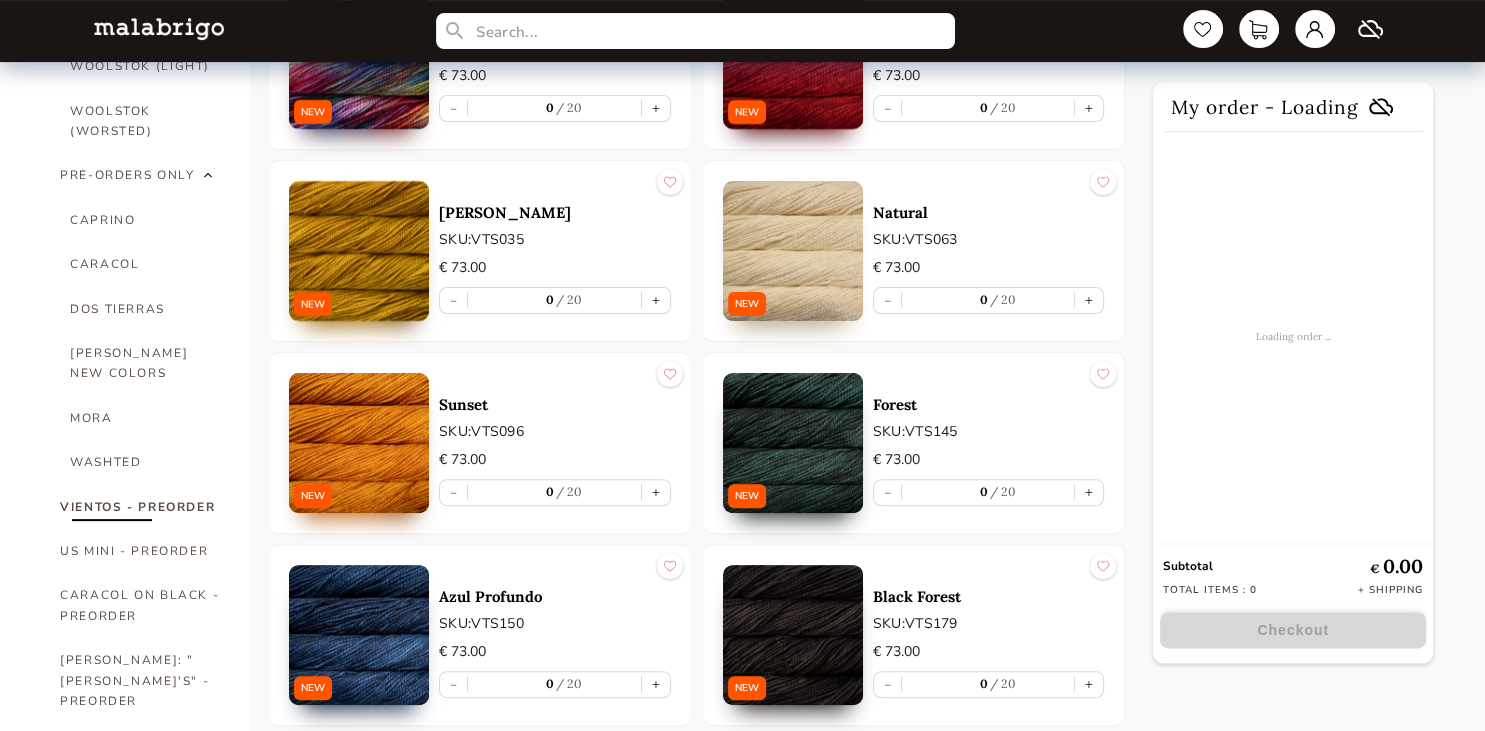 scroll, scrollTop: 0, scrollLeft: 0, axis: both 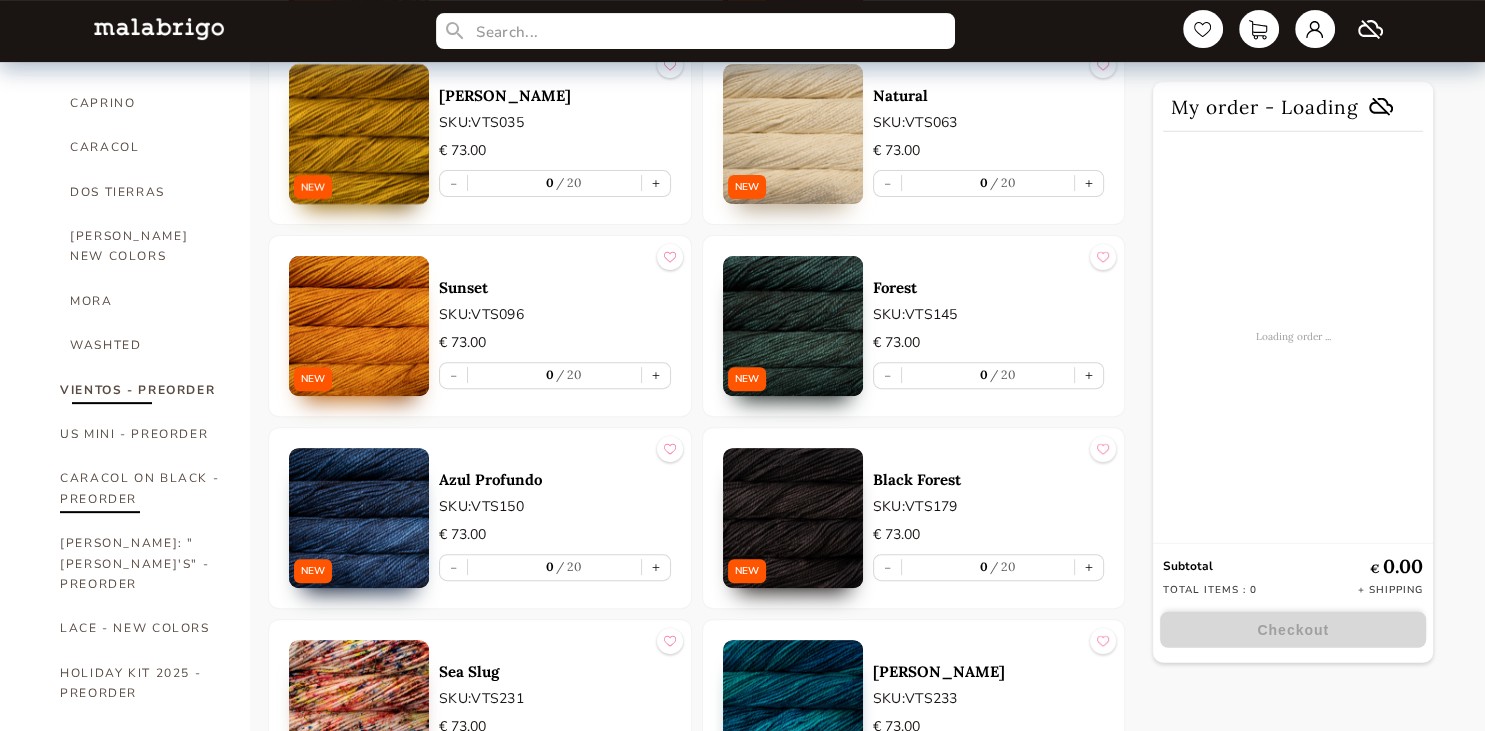 click on "CARACOL ON BLACK - PREORDER" at bounding box center (140, 488) 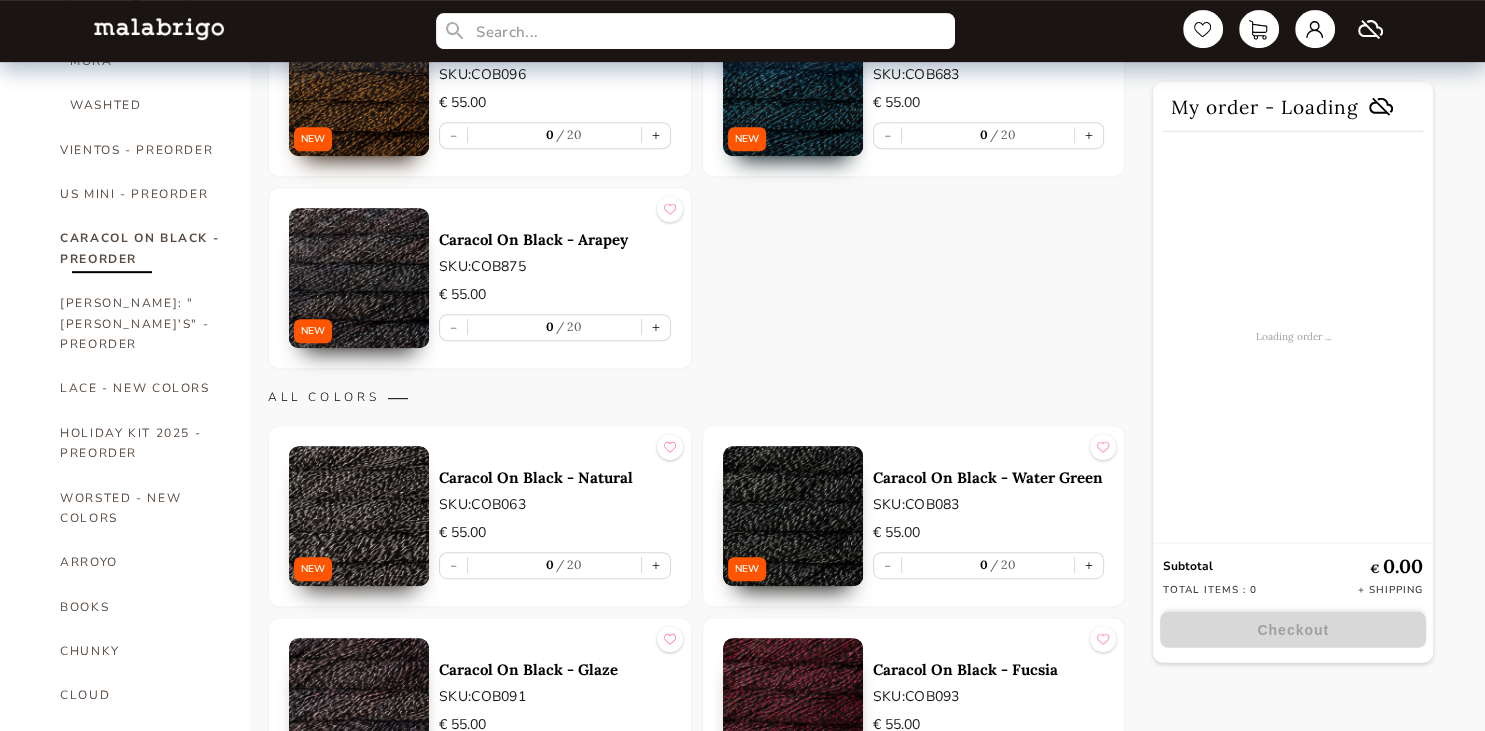 scroll, scrollTop: 883, scrollLeft: 0, axis: vertical 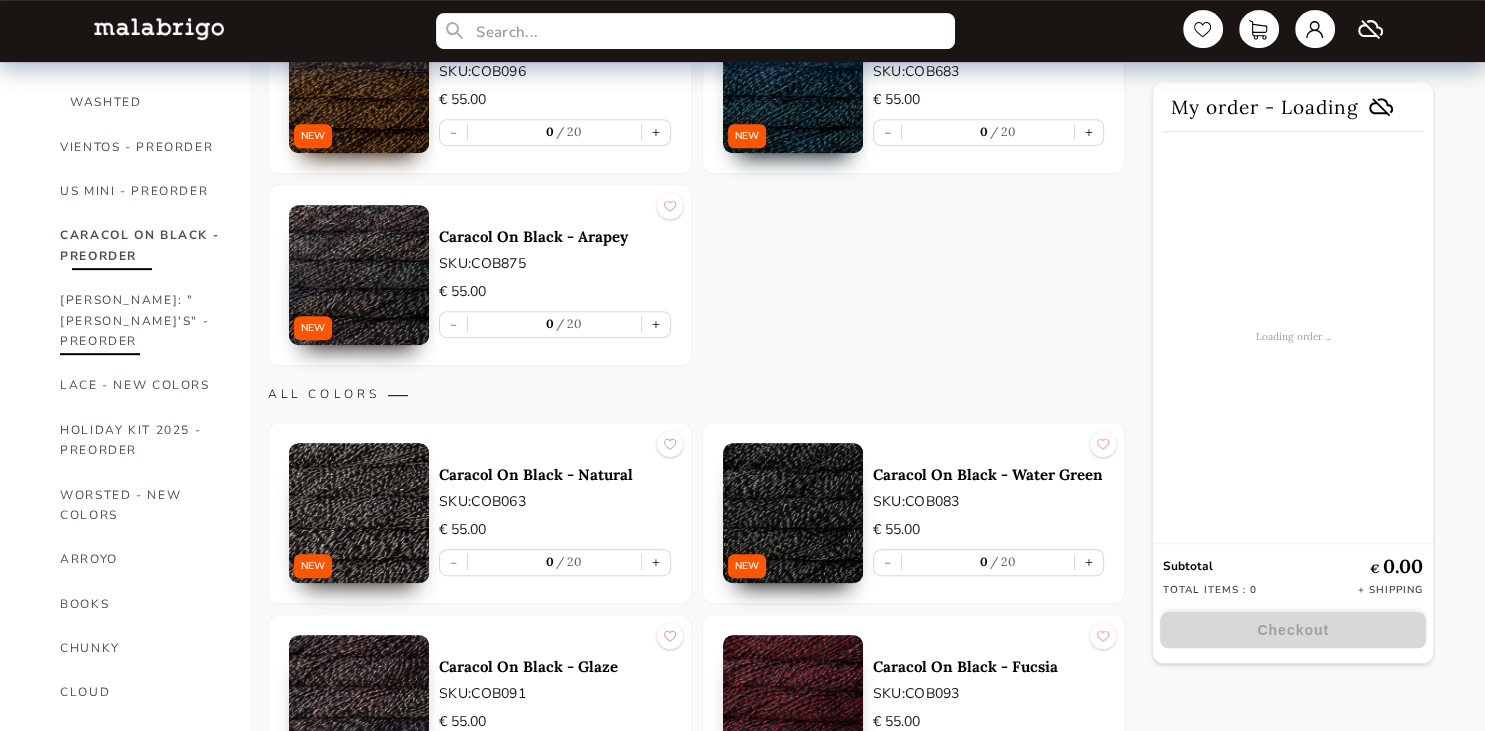click on "[PERSON_NAME]: "[PERSON_NAME]'S" - PREORDER" at bounding box center [140, 320] 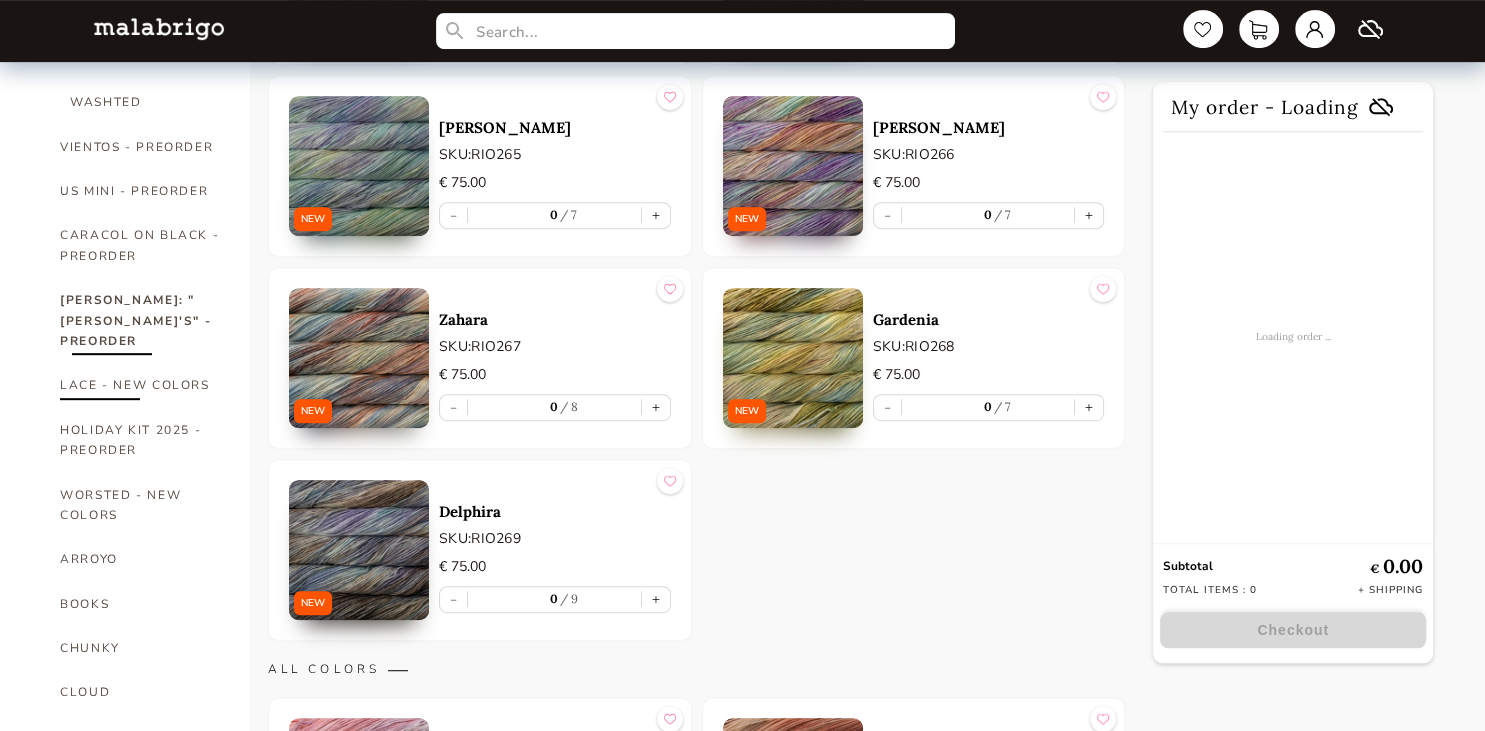 click on "LACE - NEW COLORS" at bounding box center [140, 385] 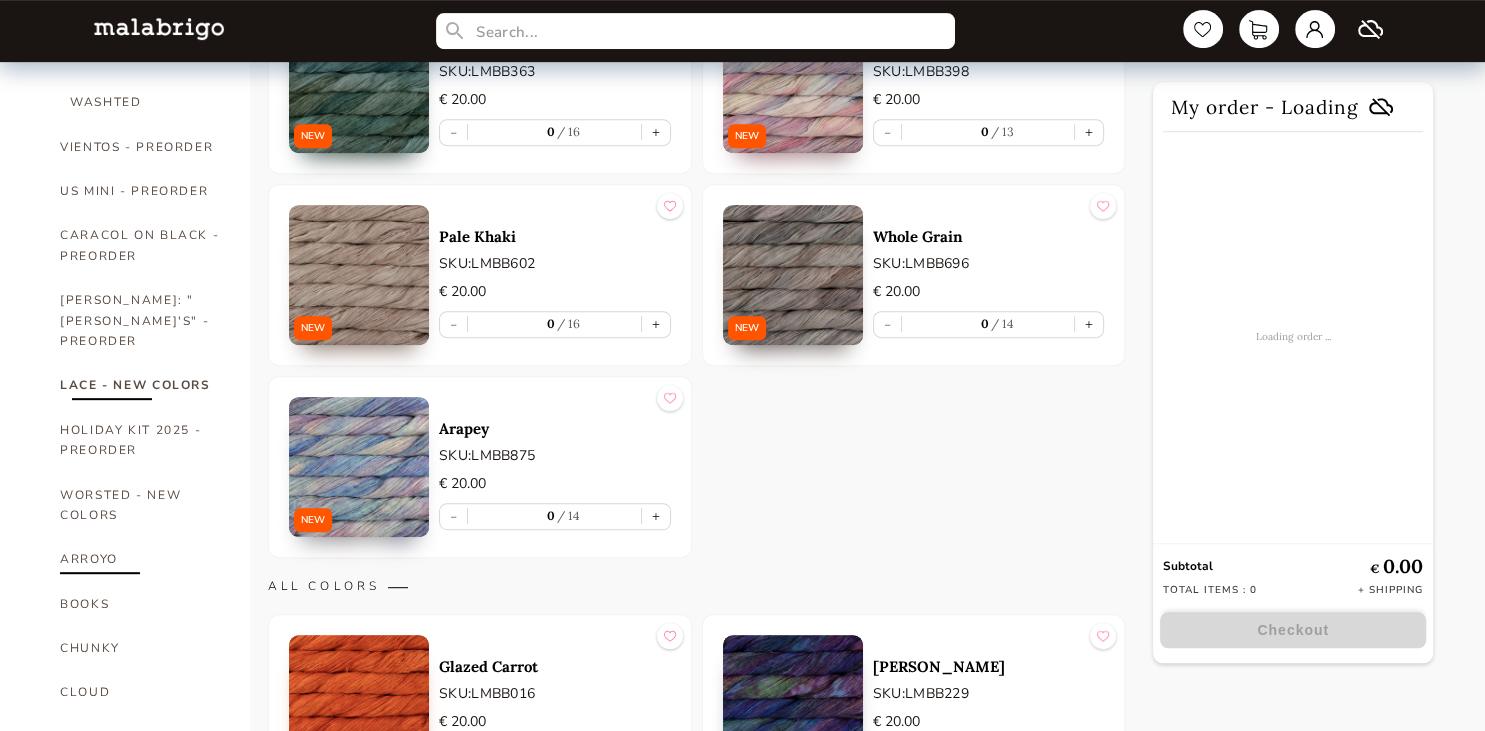 click on "ARROYO" at bounding box center (140, 559) 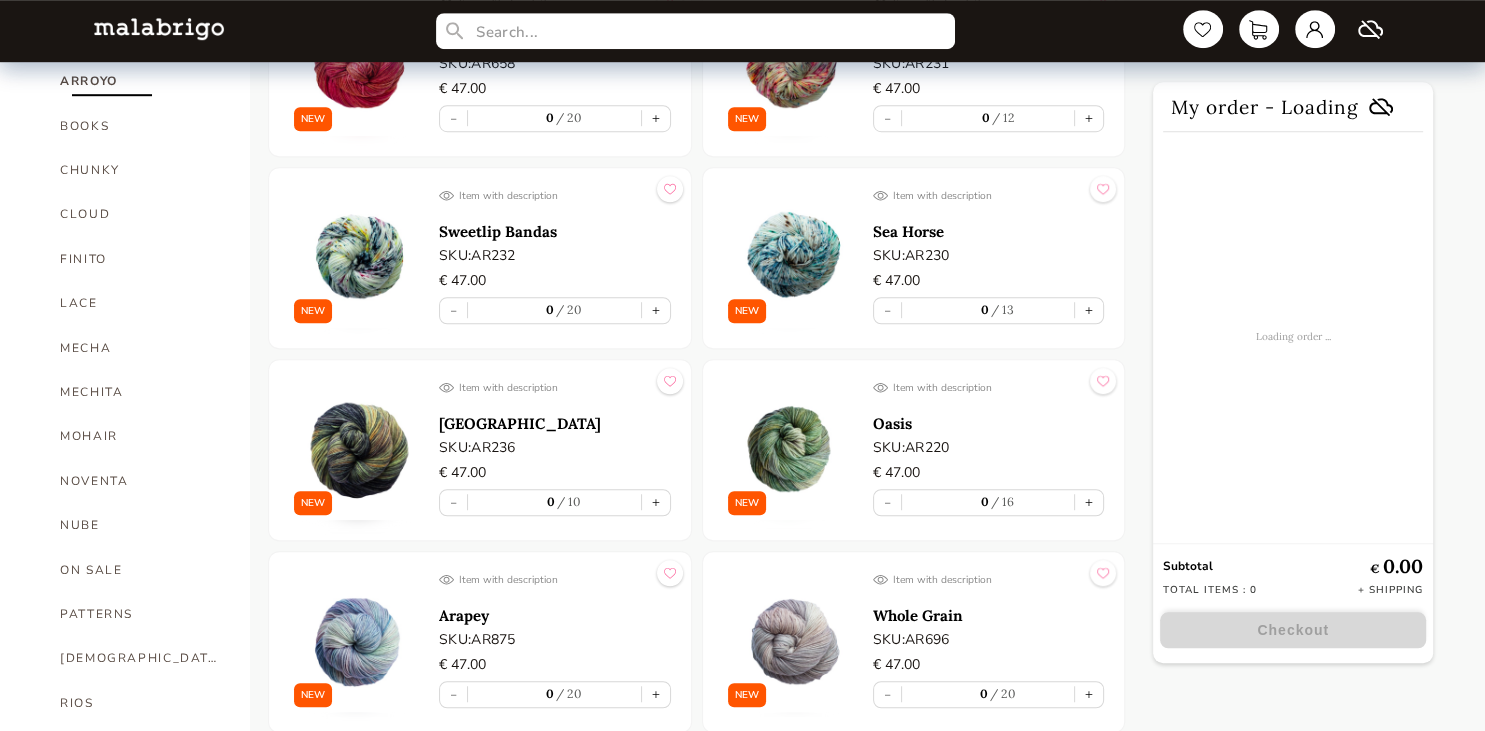 scroll, scrollTop: 1398, scrollLeft: 0, axis: vertical 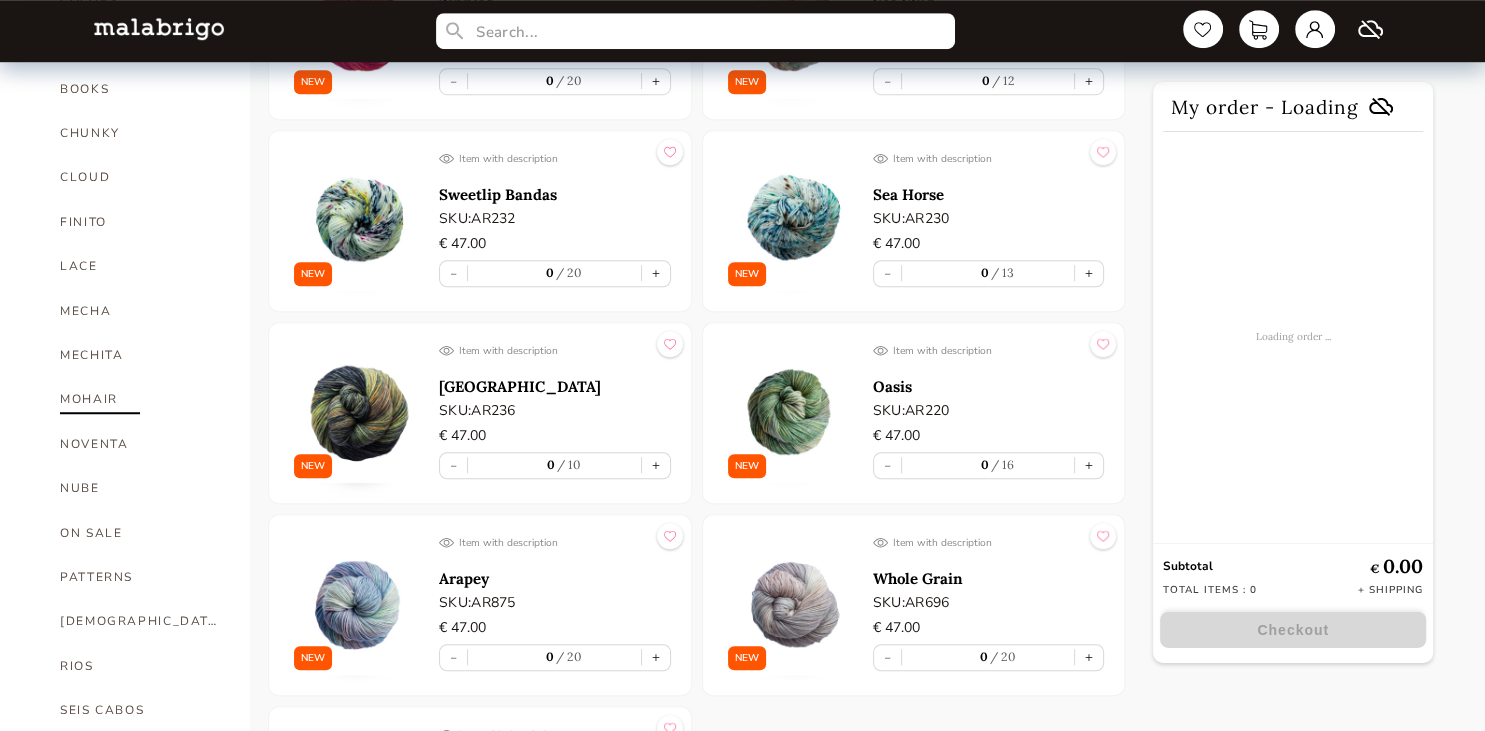 click on "MOHAIR" at bounding box center (140, 399) 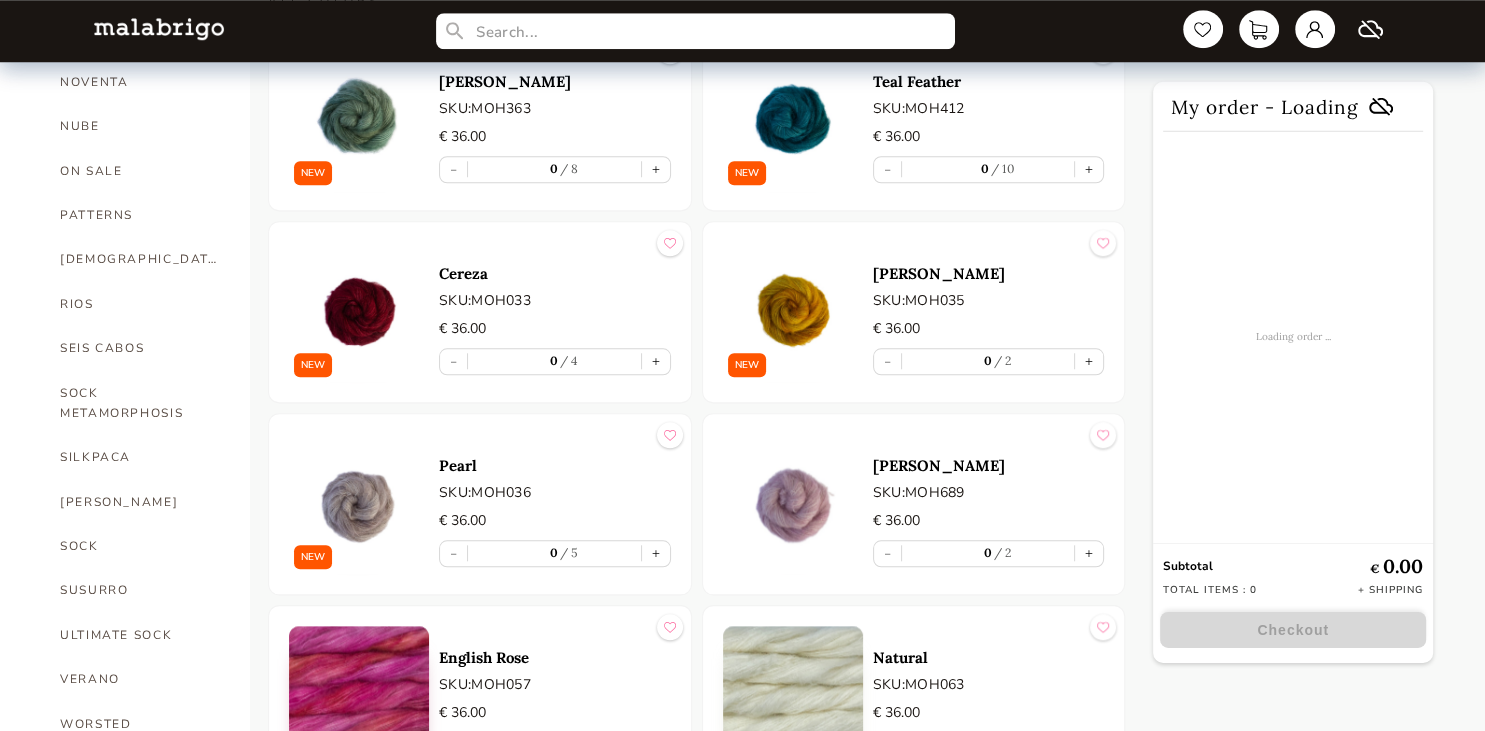 scroll, scrollTop: 1781, scrollLeft: 0, axis: vertical 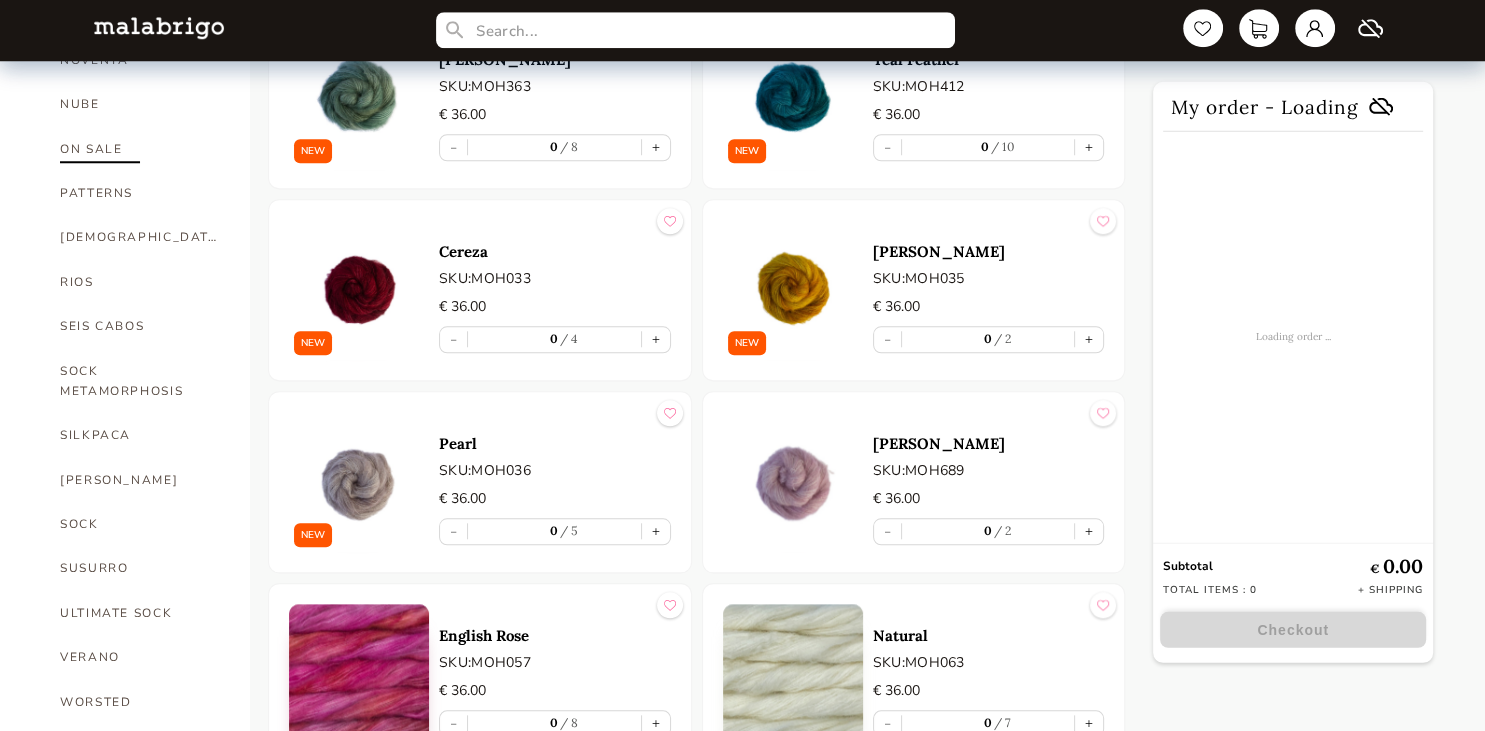 click on "ON SALE" at bounding box center [140, 150] 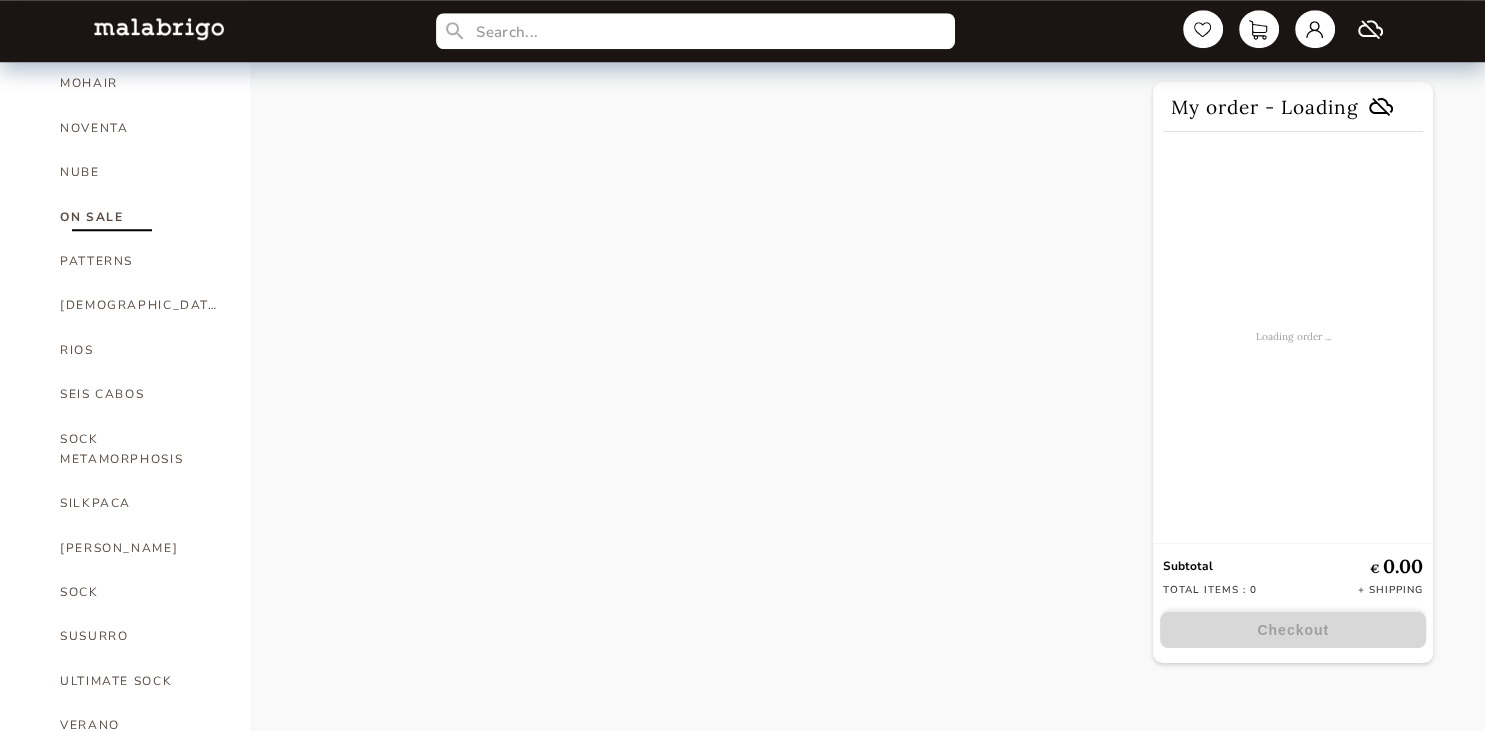 click on "NUBE" at bounding box center [140, 172] 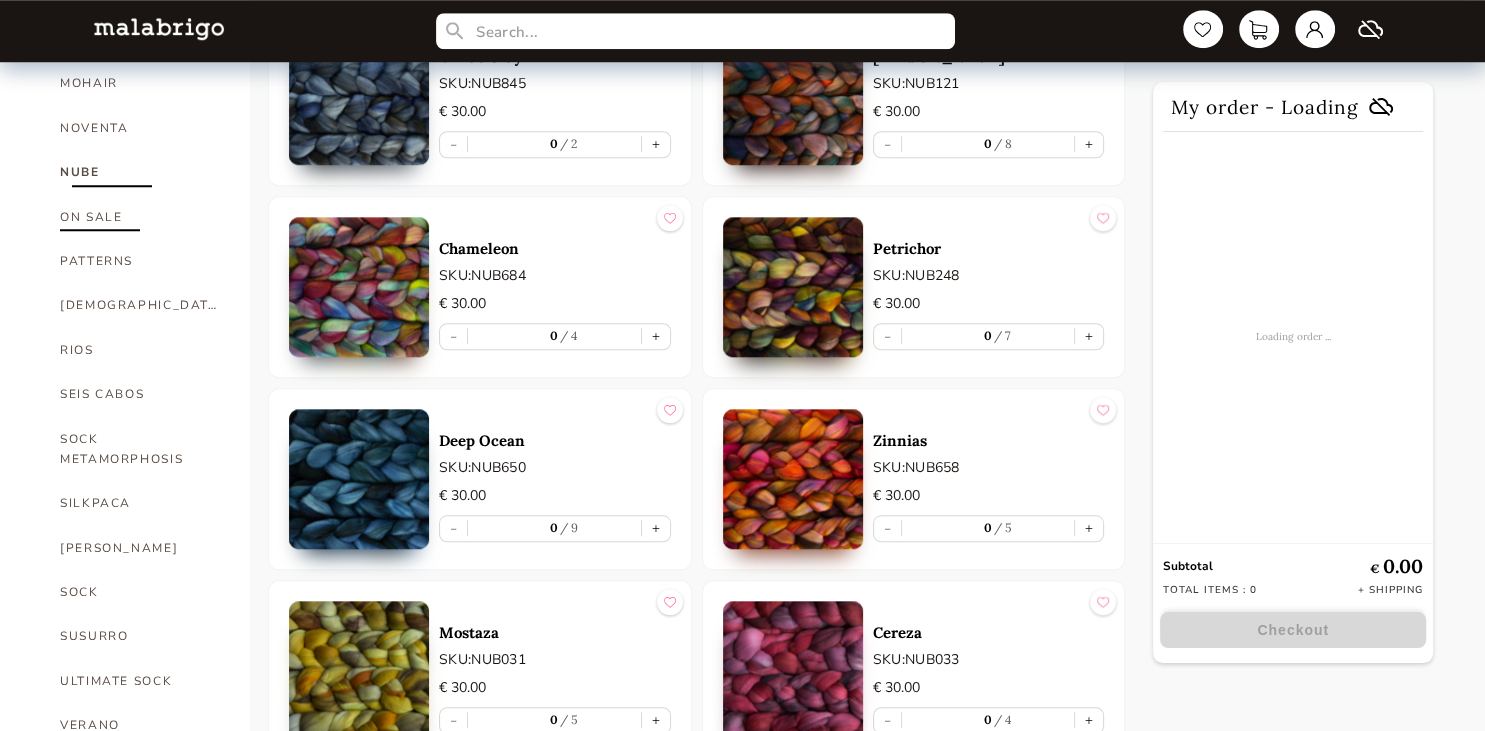 click on "ON SALE" at bounding box center (140, 217) 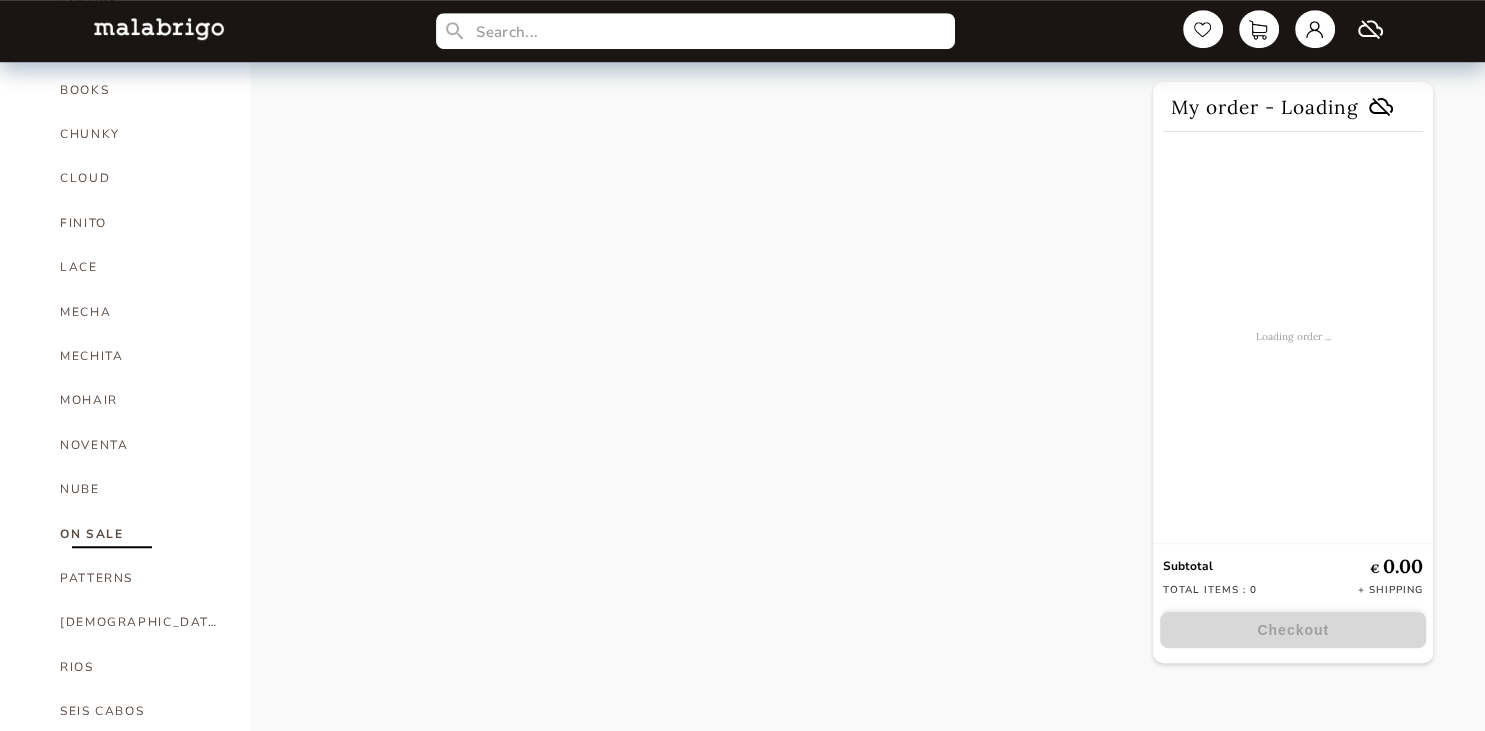scroll, scrollTop: 1411, scrollLeft: 0, axis: vertical 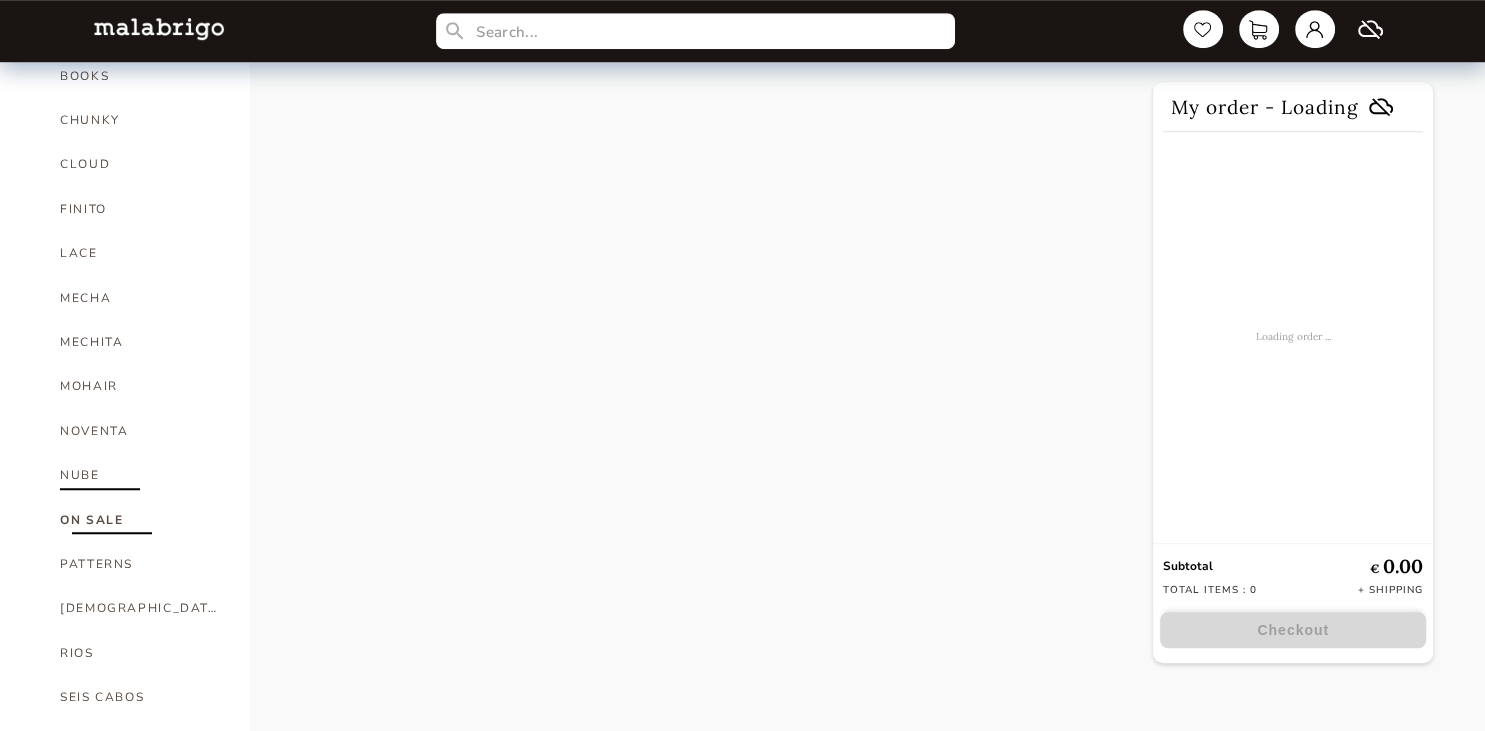 click on "NUBE" at bounding box center [140, 475] 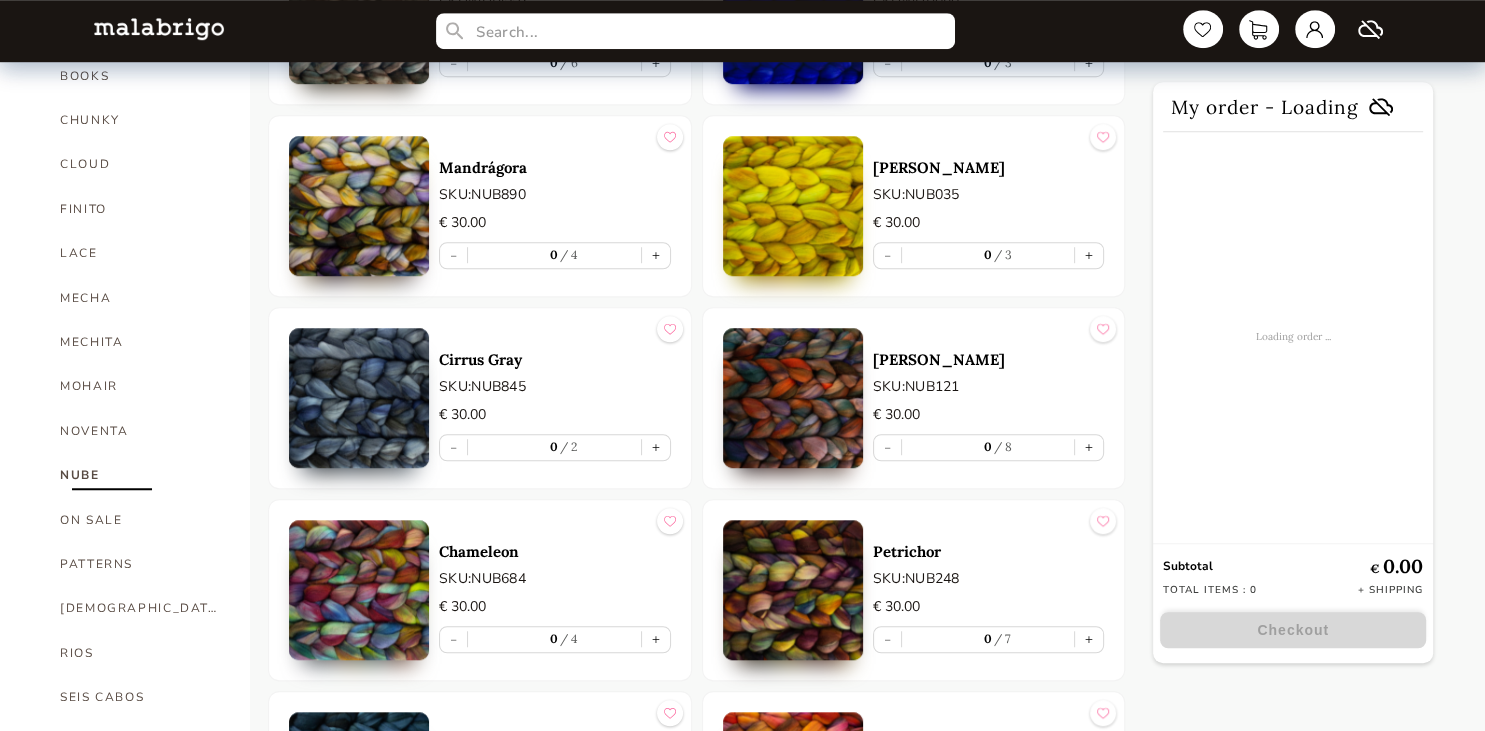 click at bounding box center [359, 206] 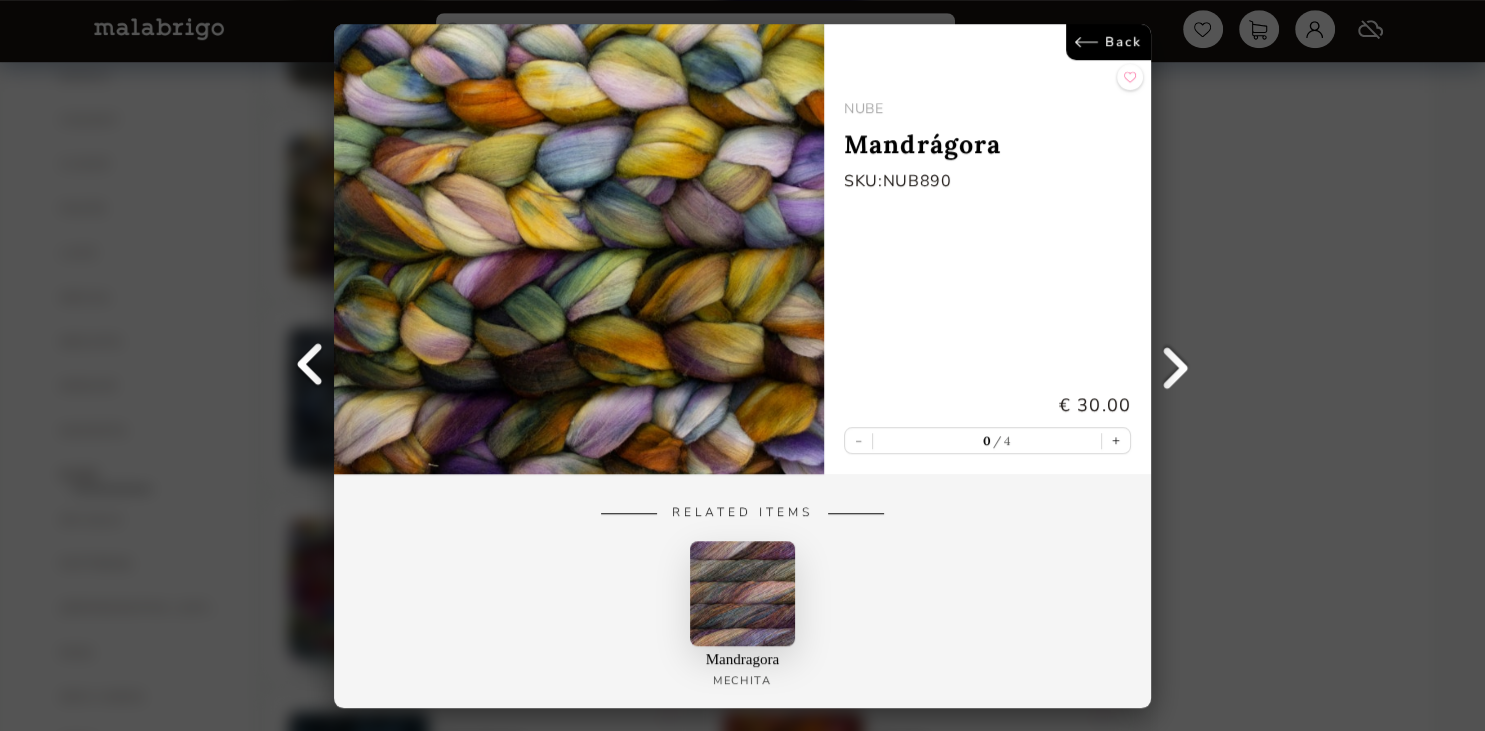 click at bounding box center [742, 592] 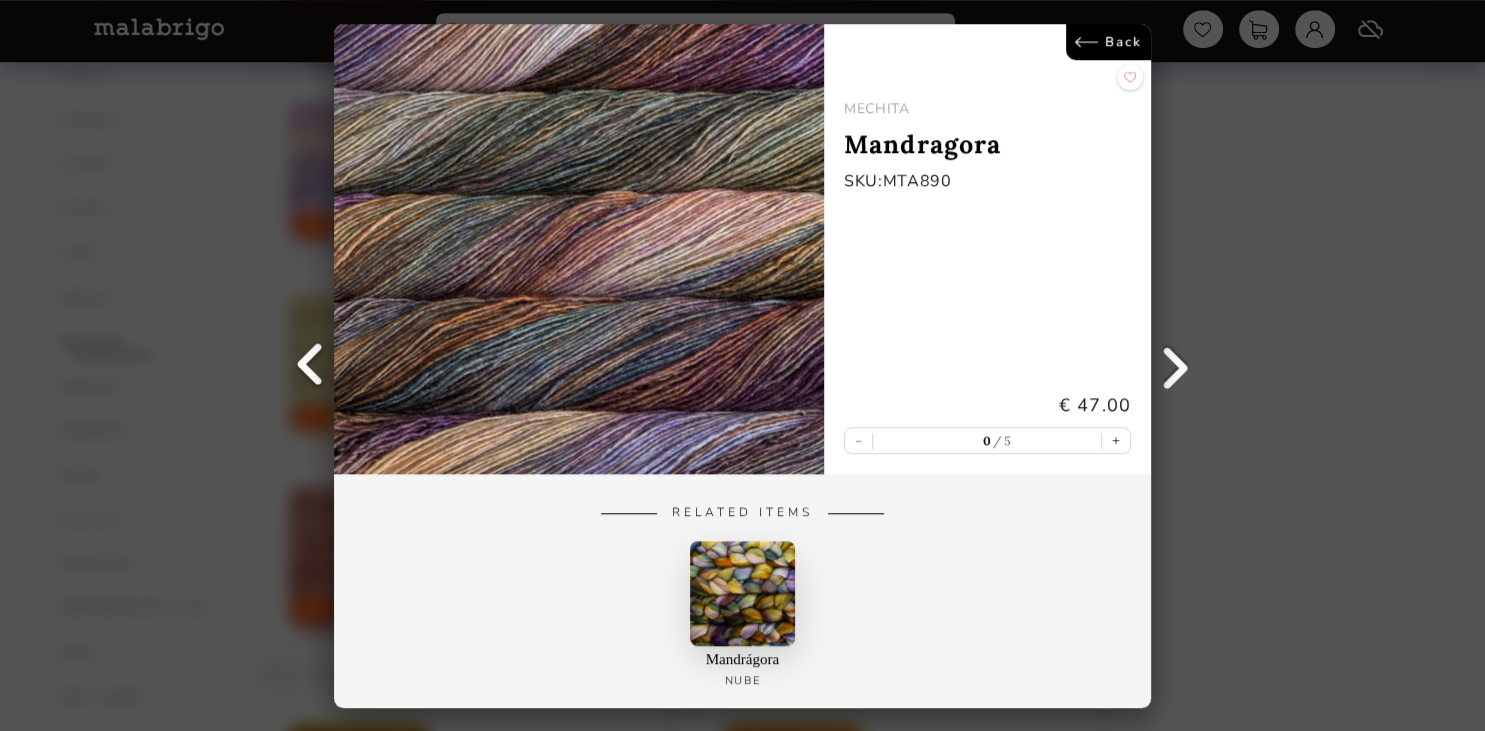 click at bounding box center [309, 366] 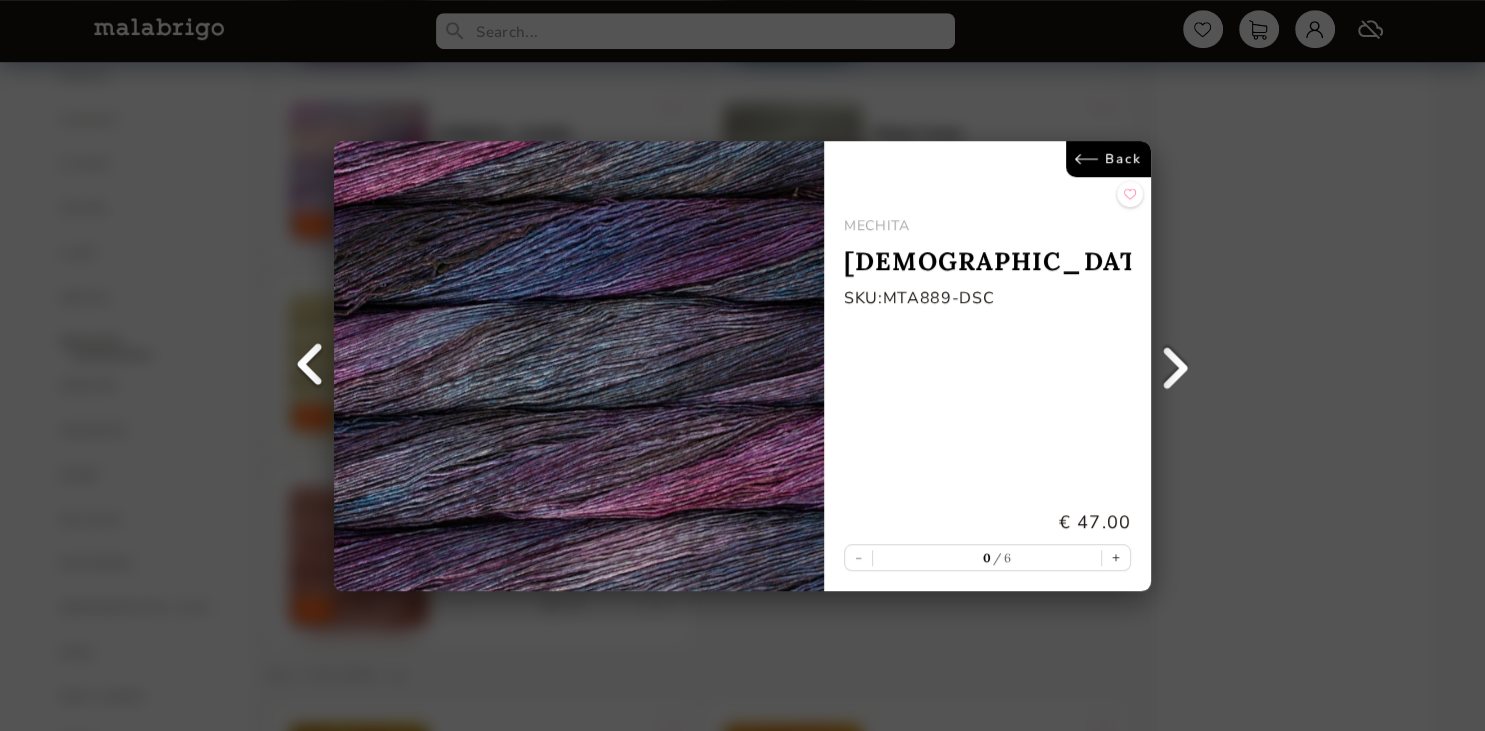 click at bounding box center (1176, 366) 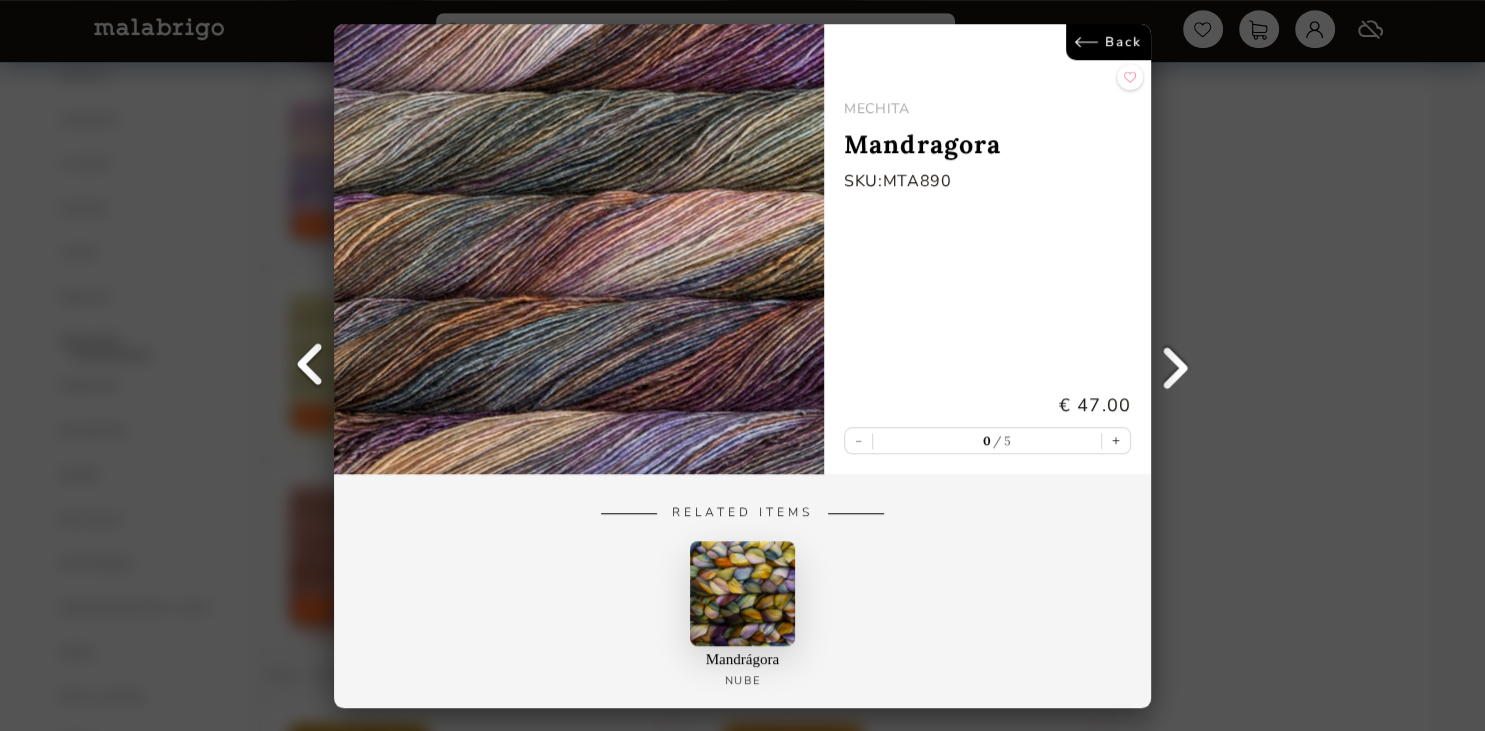click at bounding box center (742, 592) 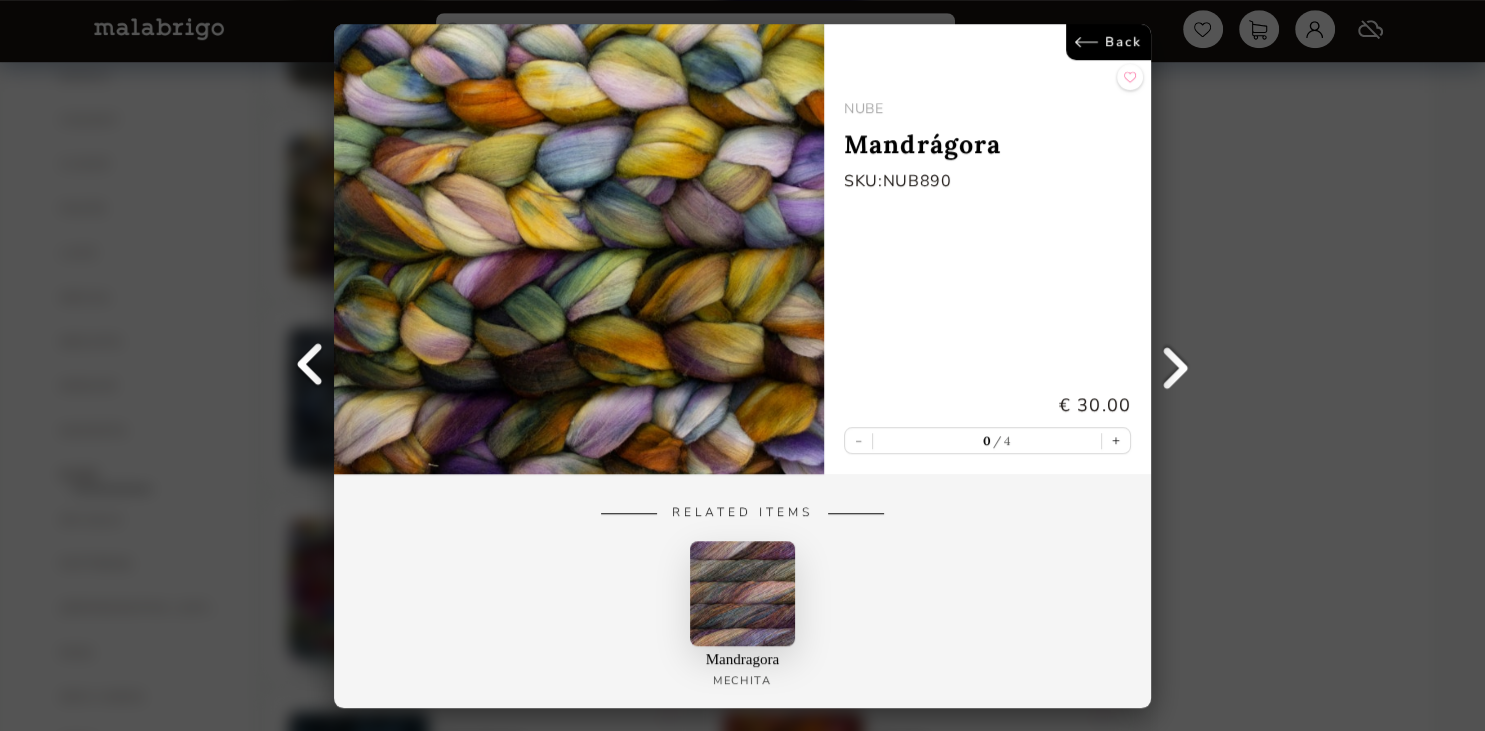 click on "Back NUBE Mandrágora SKU:  NUB890 €   30.00 - 0 4 + Related Items Mandragora Mechita" at bounding box center [742, 365] 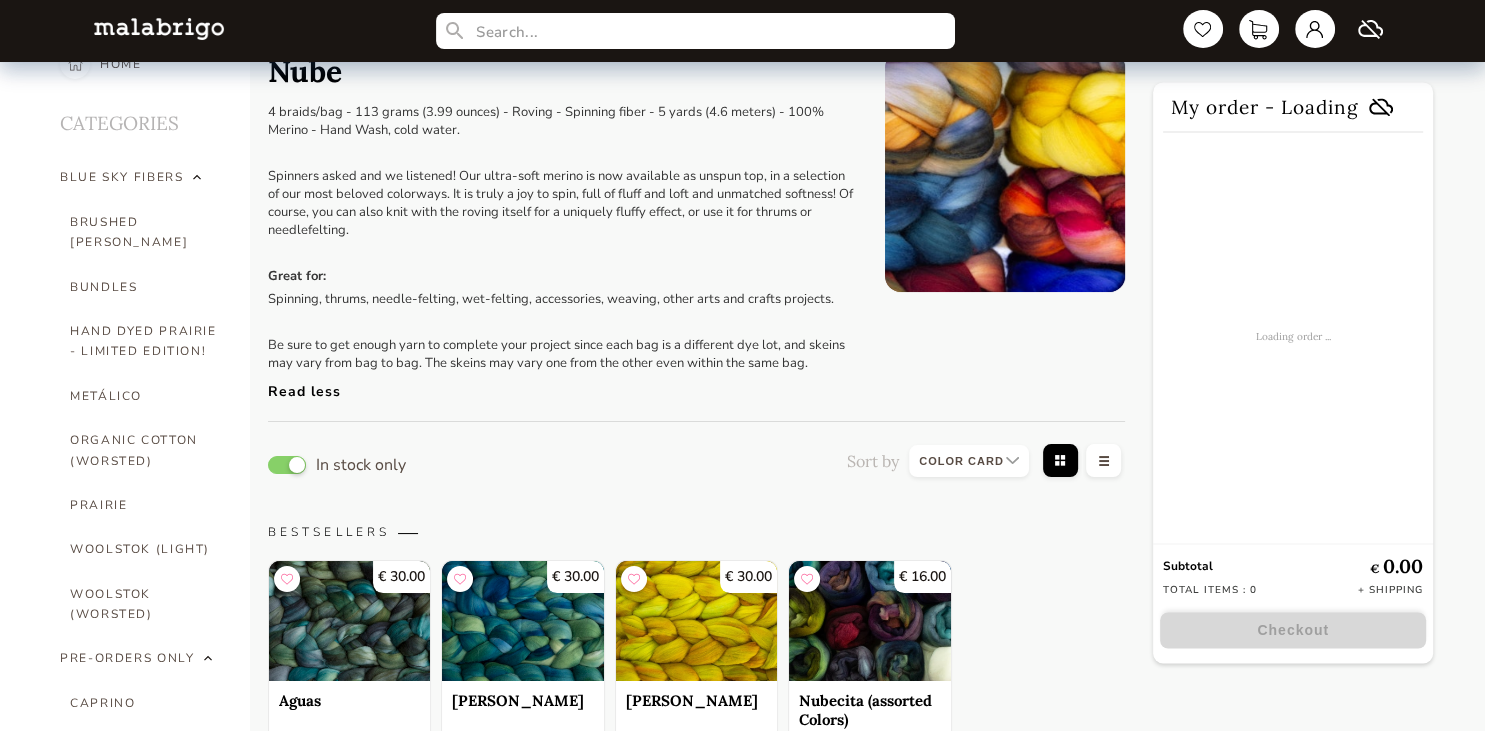 scroll, scrollTop: 9, scrollLeft: 0, axis: vertical 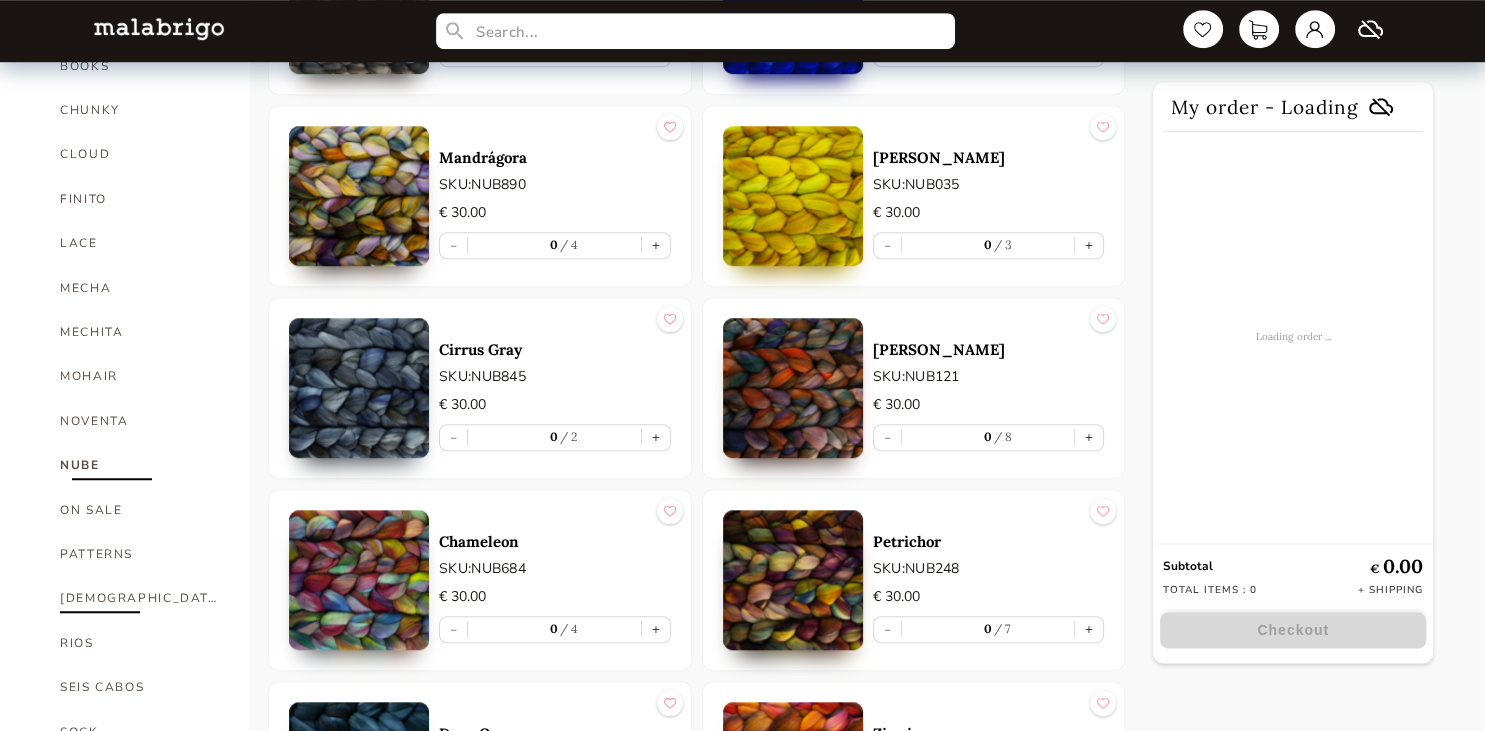 click on "[DEMOGRAPHIC_DATA]" at bounding box center (140, 598) 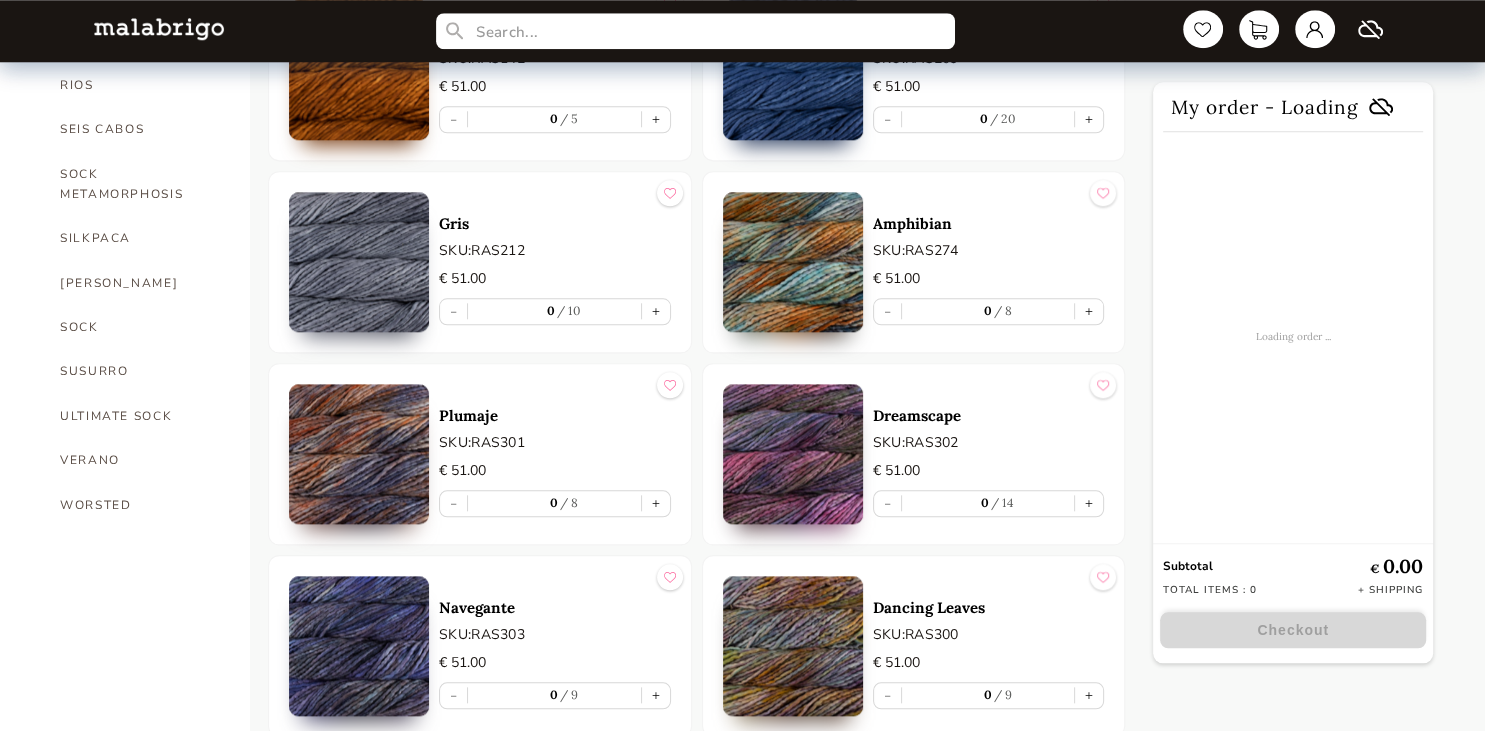 scroll, scrollTop: 2056, scrollLeft: 0, axis: vertical 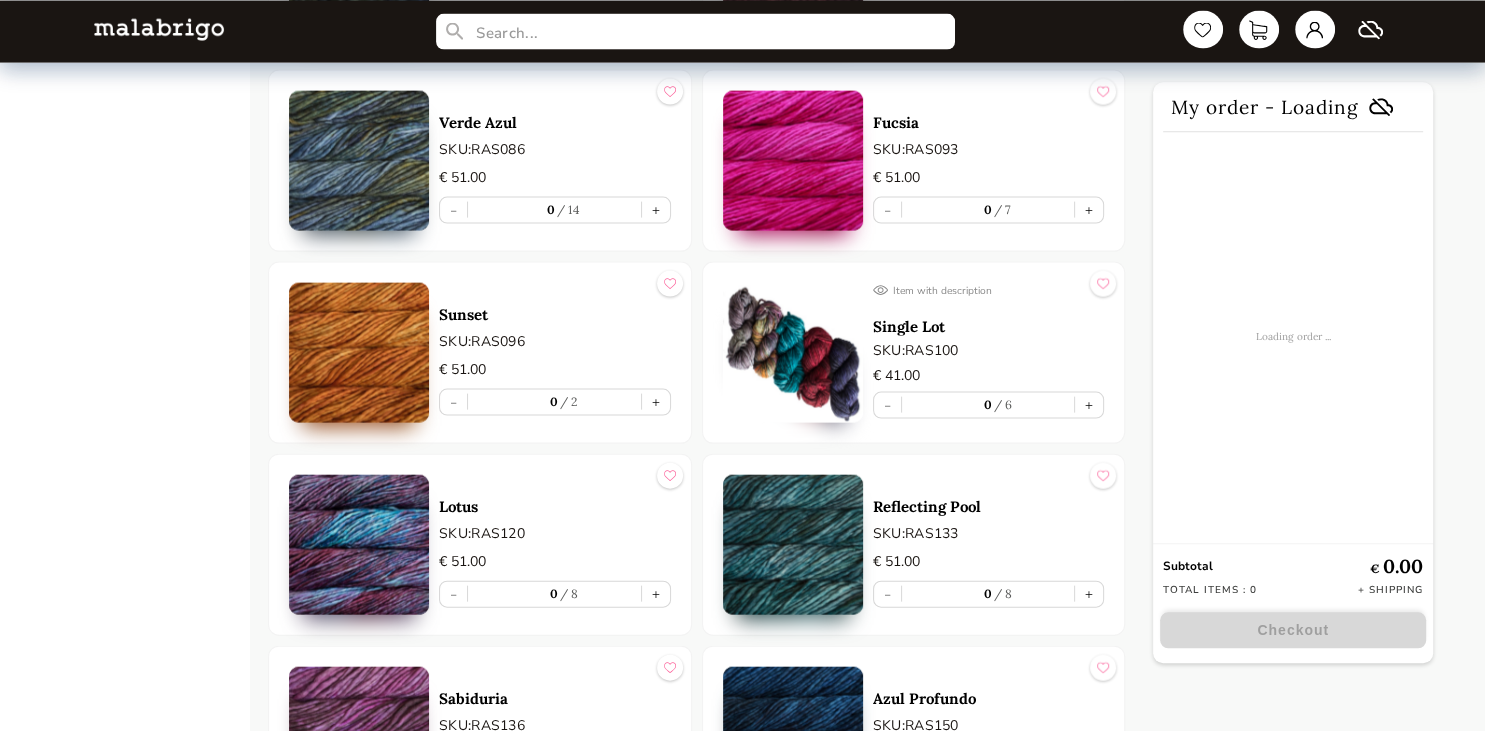 click on "Single Lot" at bounding box center (989, 325) 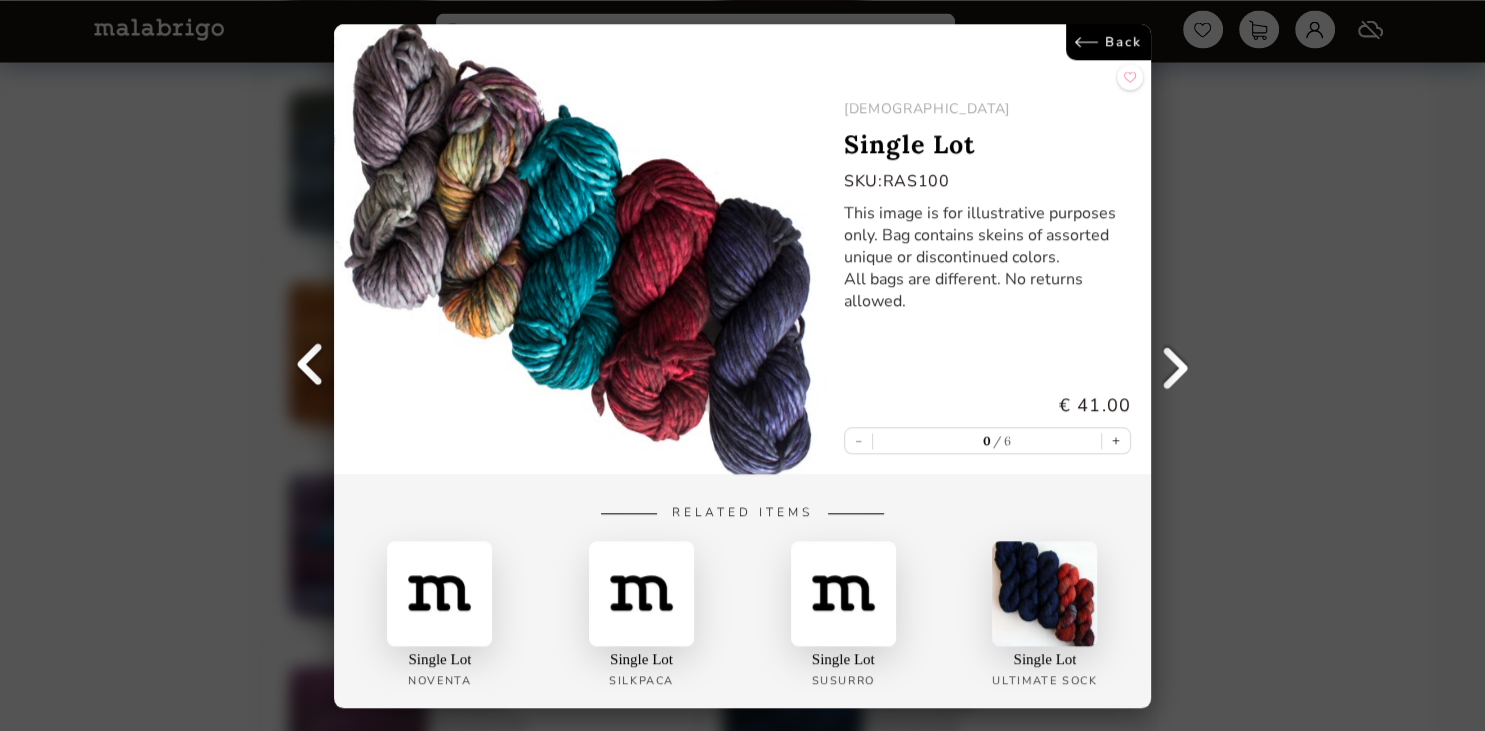click at bounding box center [439, 592] 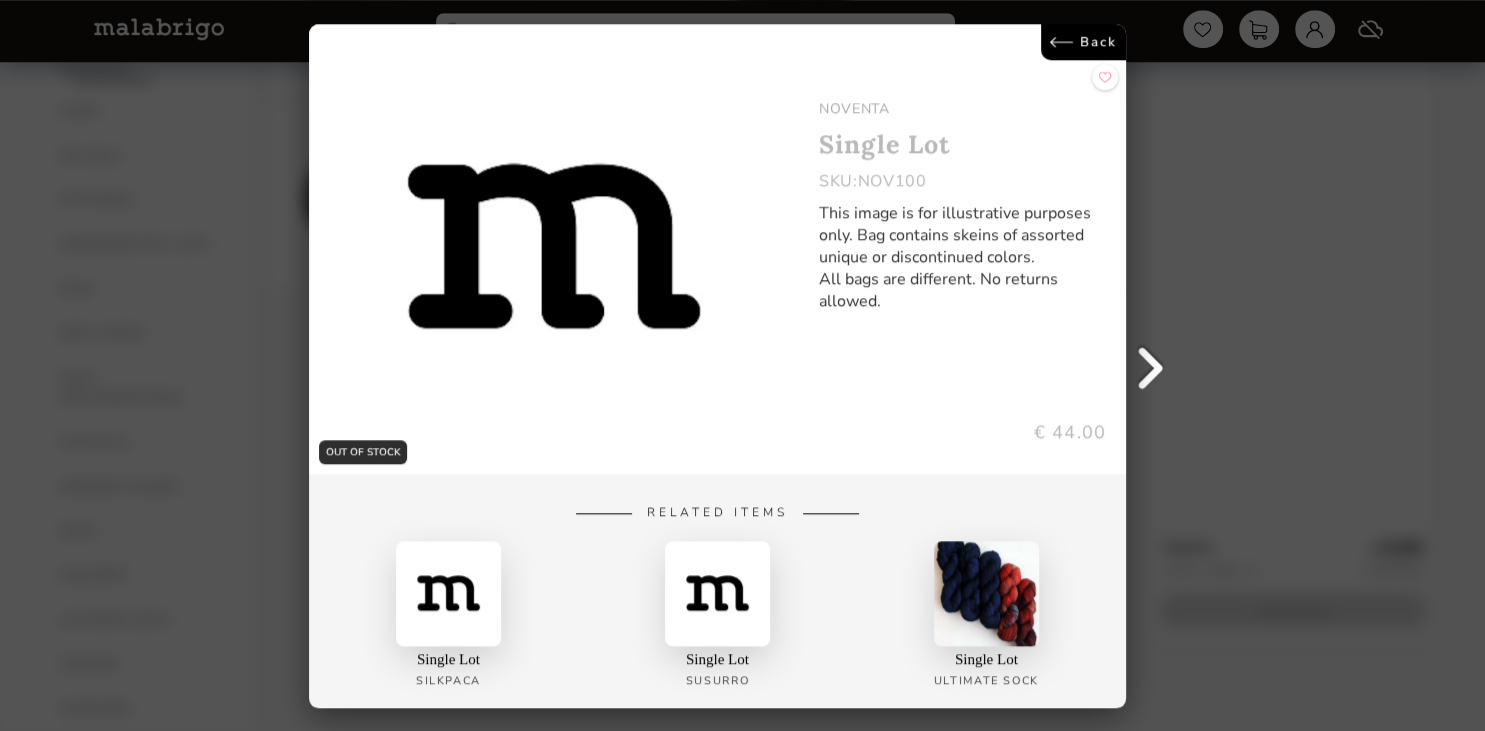 scroll, scrollTop: 1714, scrollLeft: 0, axis: vertical 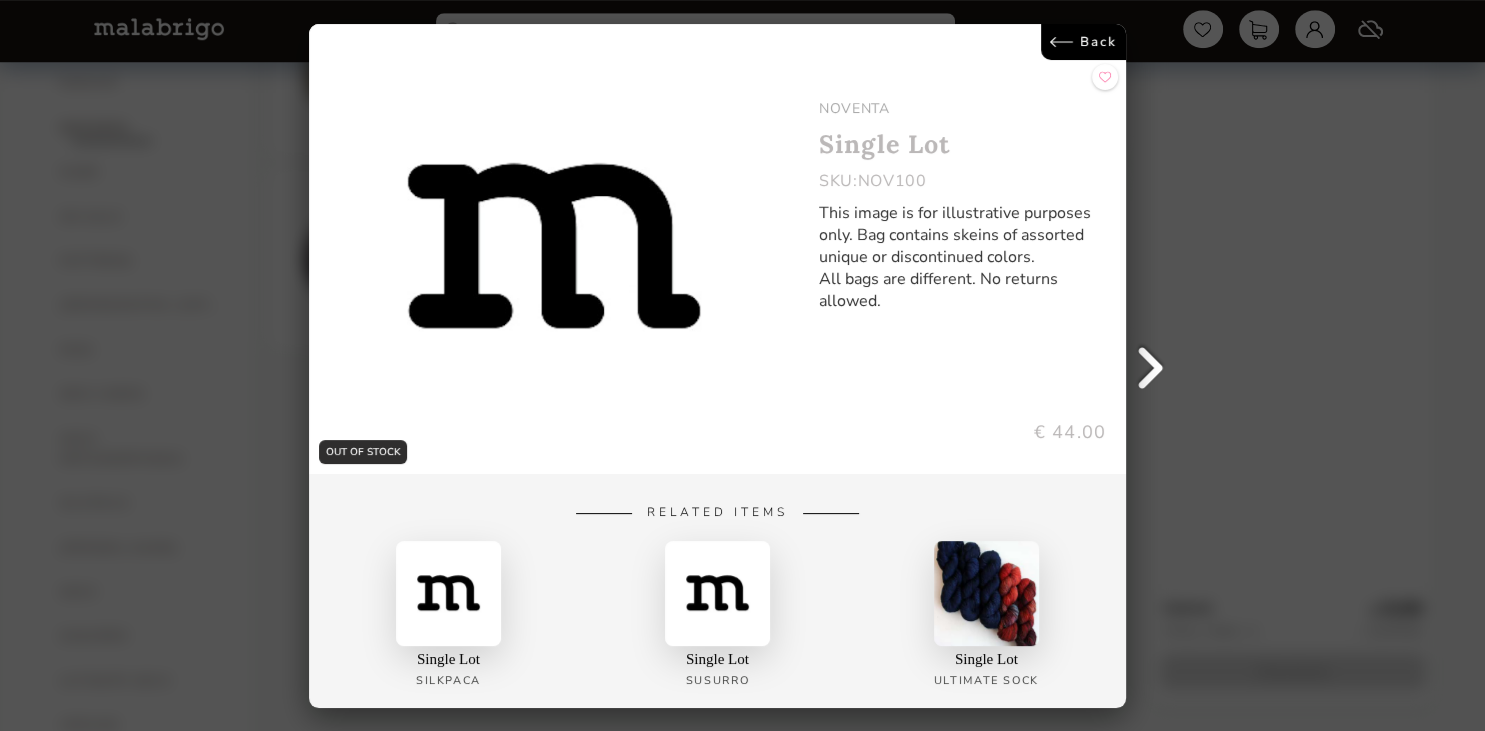 click on "OUT OF STOCK Back NOVENTA Single Lot SKU:  NOV100 This image is for illustrative purposes only. Bag contains skeins of assorted unique or discontinued colors.
All bags are different. No returns allowed.
€   44.00 Related Items Single Lot Silkpaca Single Lot Susurro Single Lot Ultimate Sock" at bounding box center (742, 365) 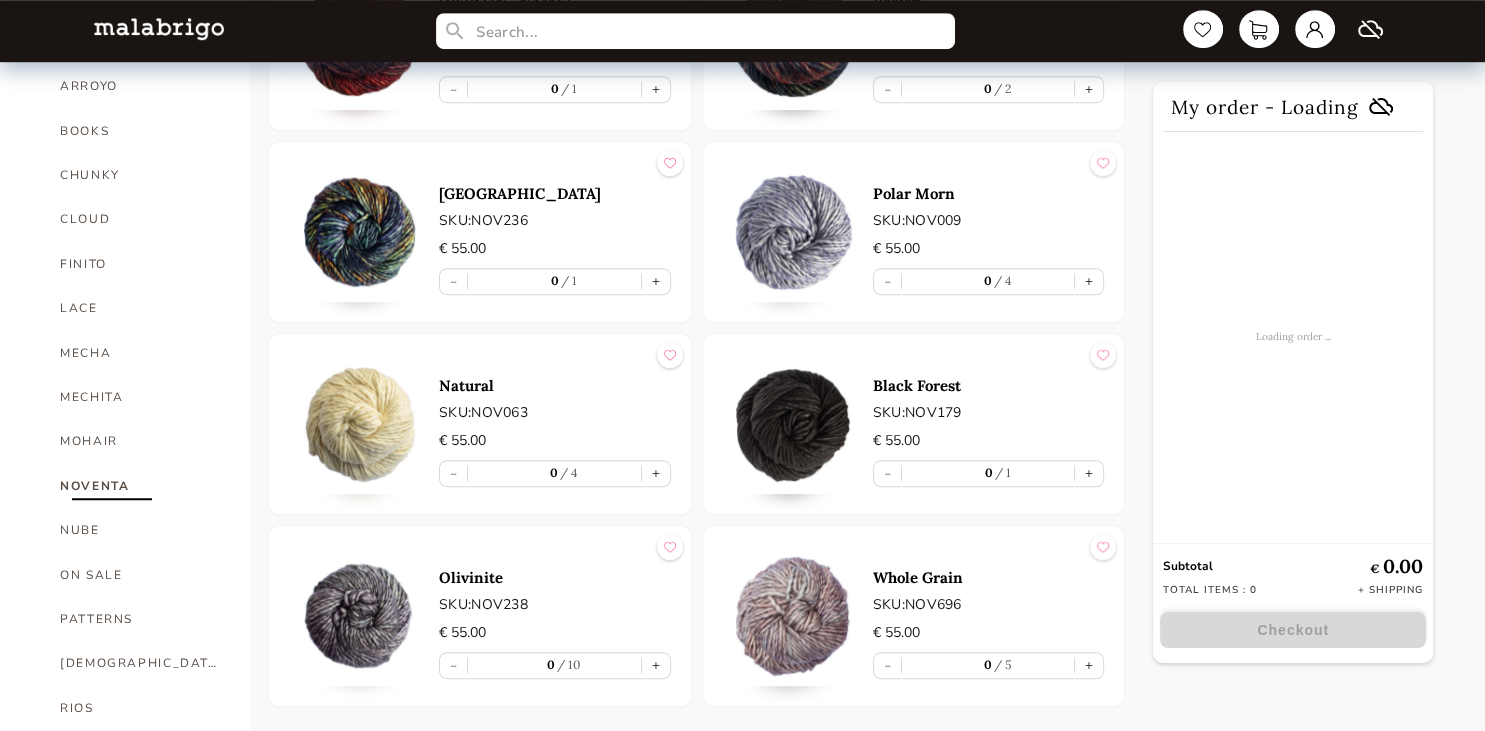 scroll, scrollTop: 1351, scrollLeft: 0, axis: vertical 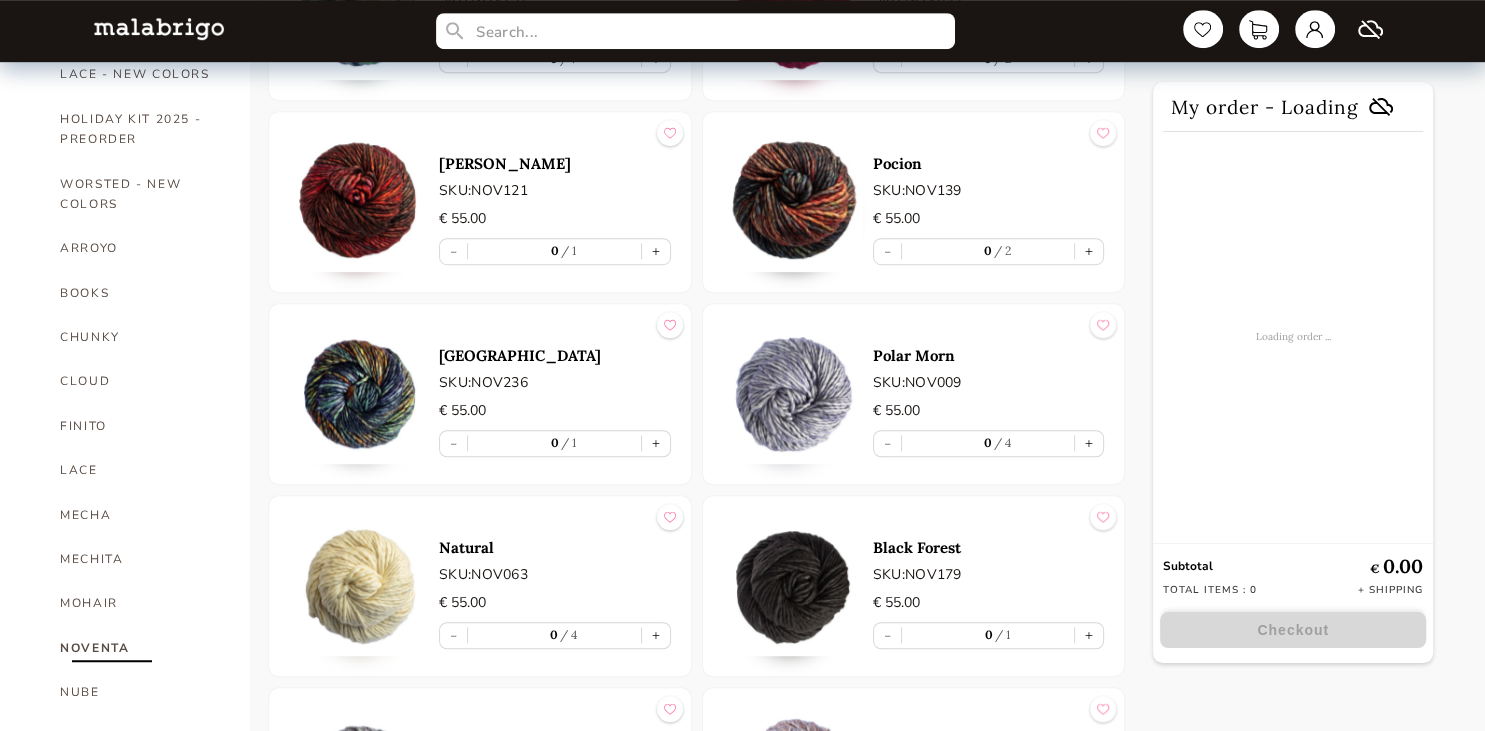 click at bounding box center [793, 202] 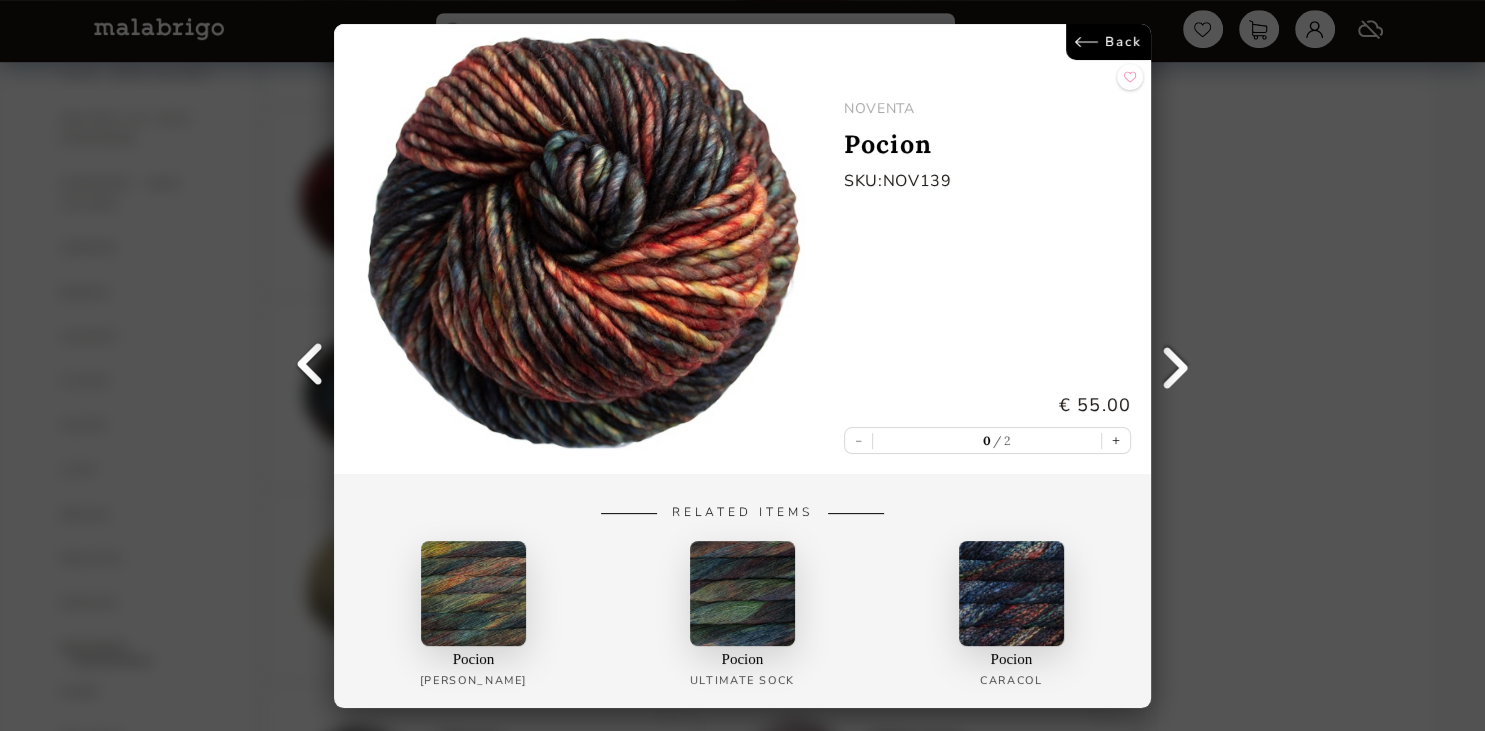 click on "Back NOVENTA Pocion SKU:  NOV139 €   55.00 - 0 2 + Related Items Pocion [PERSON_NAME] Pocion Ultimate Sock Pocion Caracol" at bounding box center [742, 365] 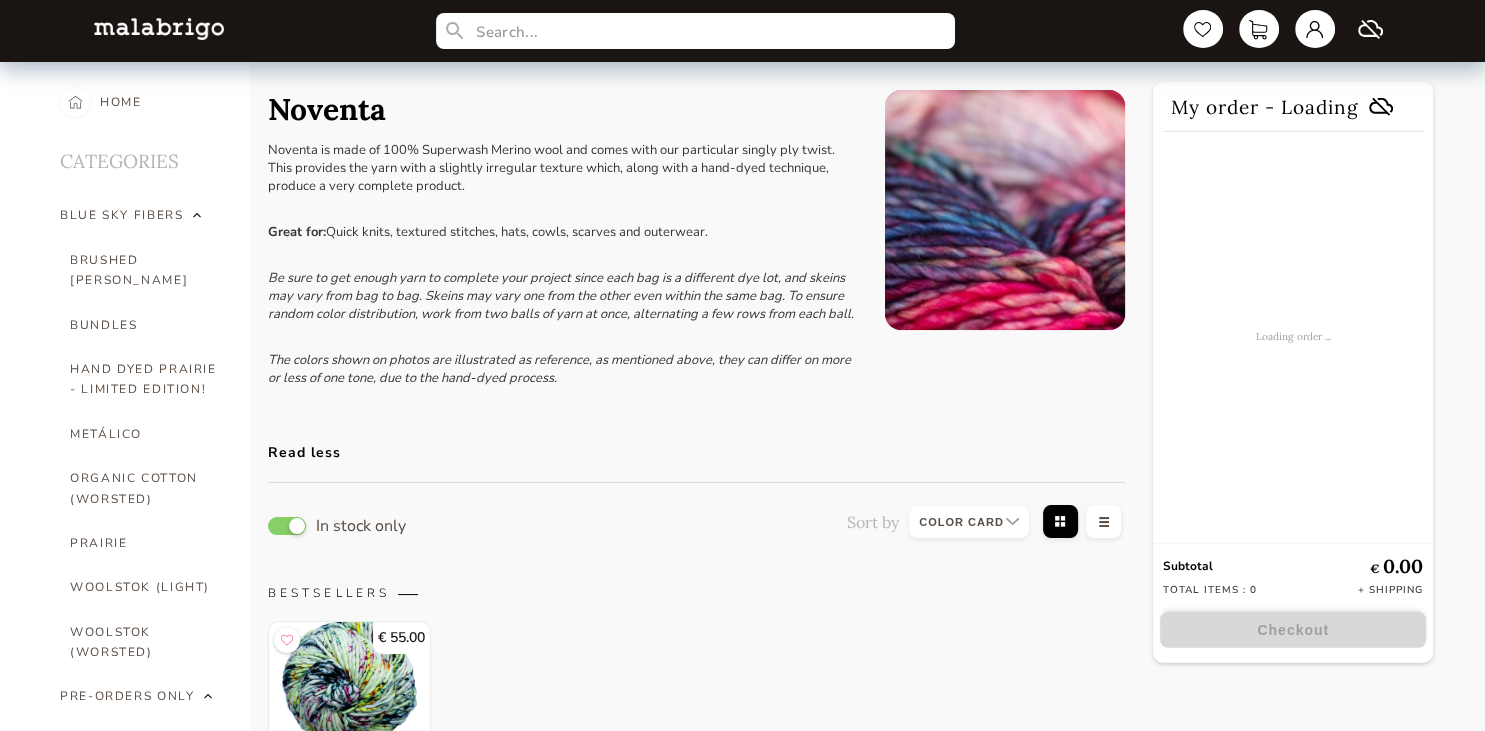 scroll, scrollTop: 0, scrollLeft: 0, axis: both 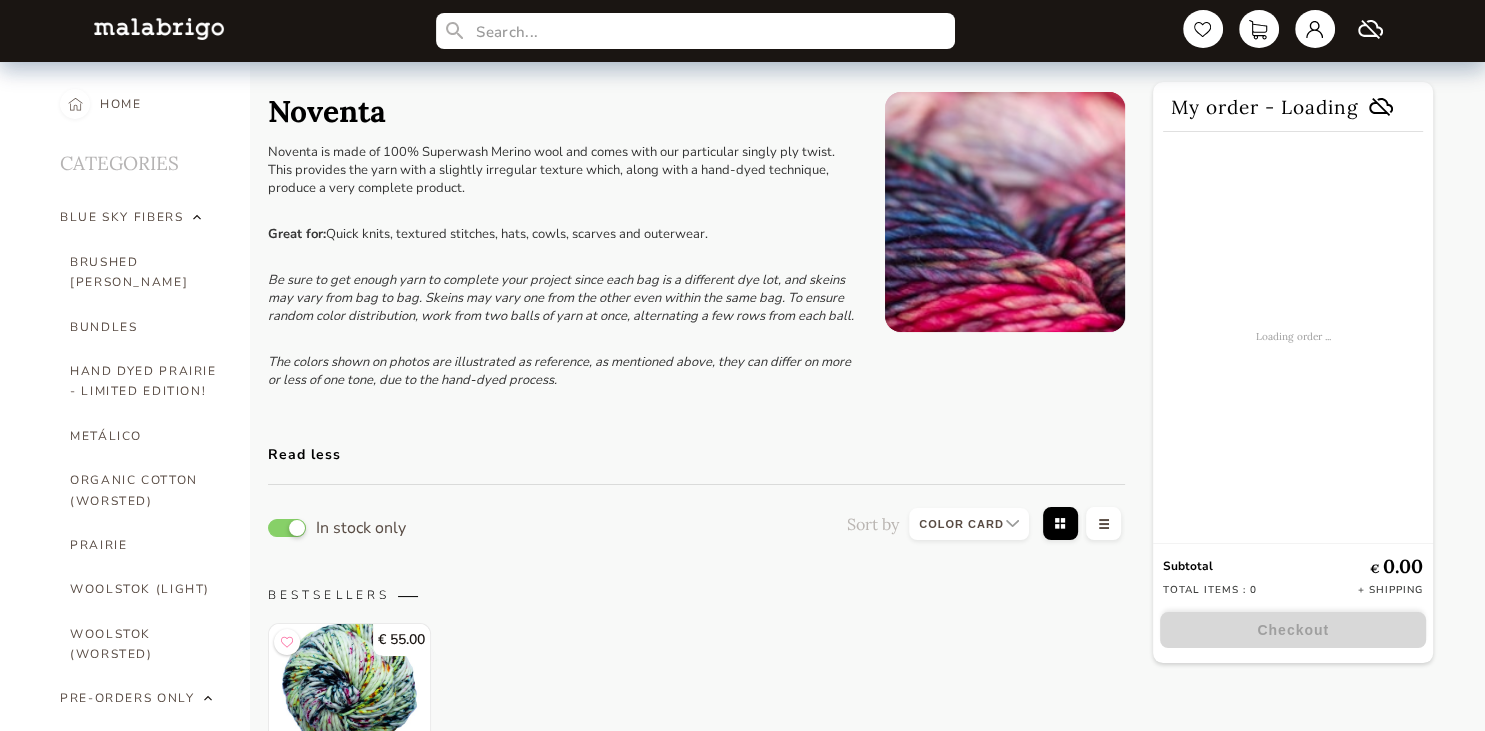 click at bounding box center (1005, 212) 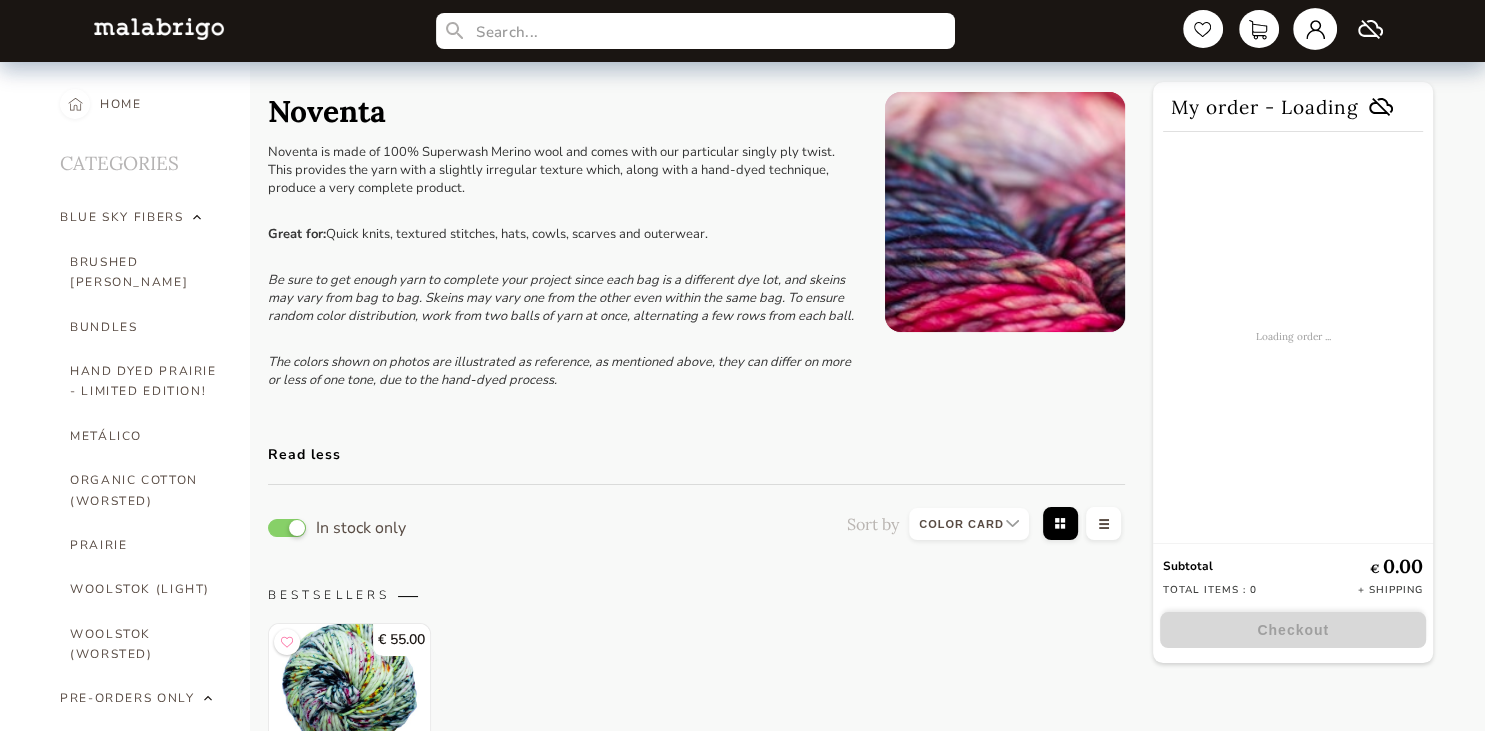 click at bounding box center [1315, 29] 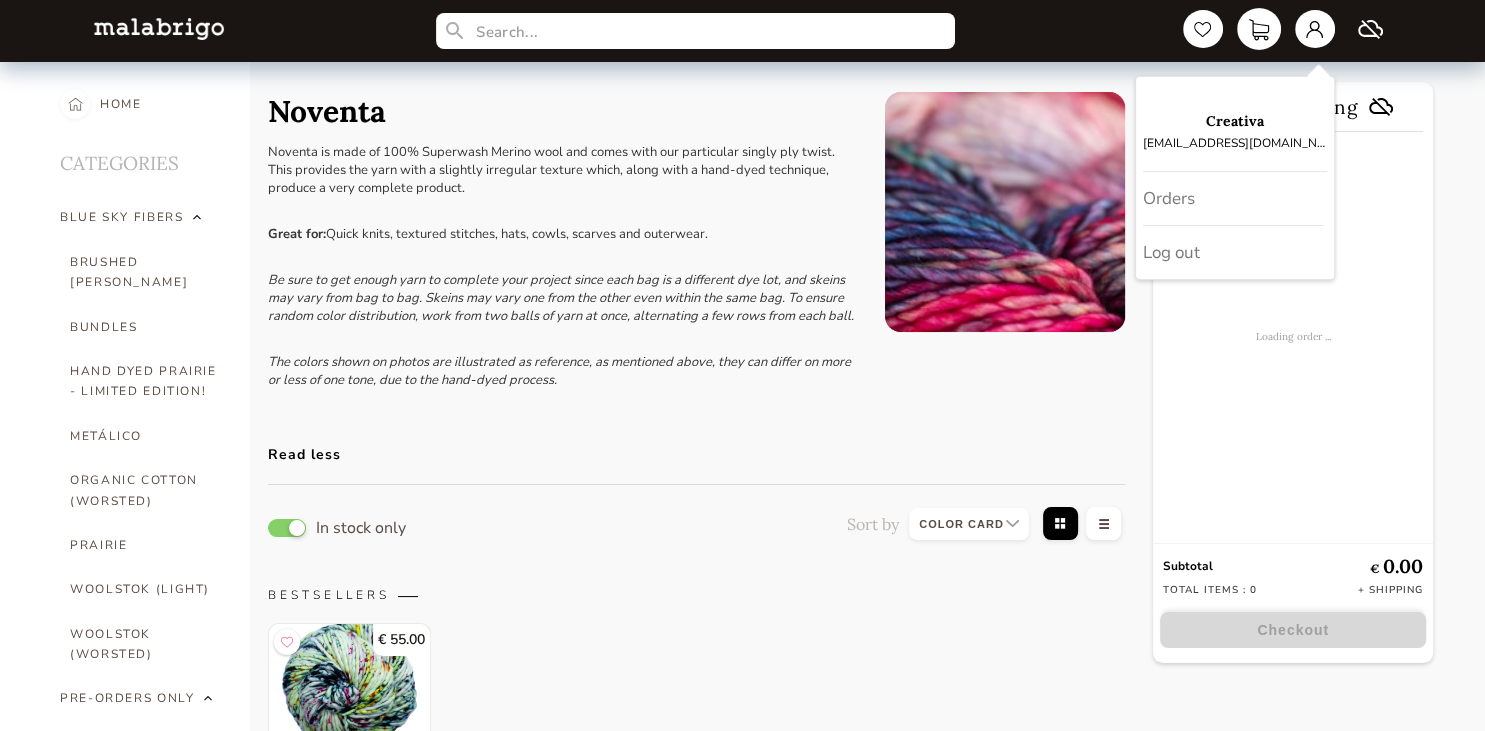 click at bounding box center [1259, 29] 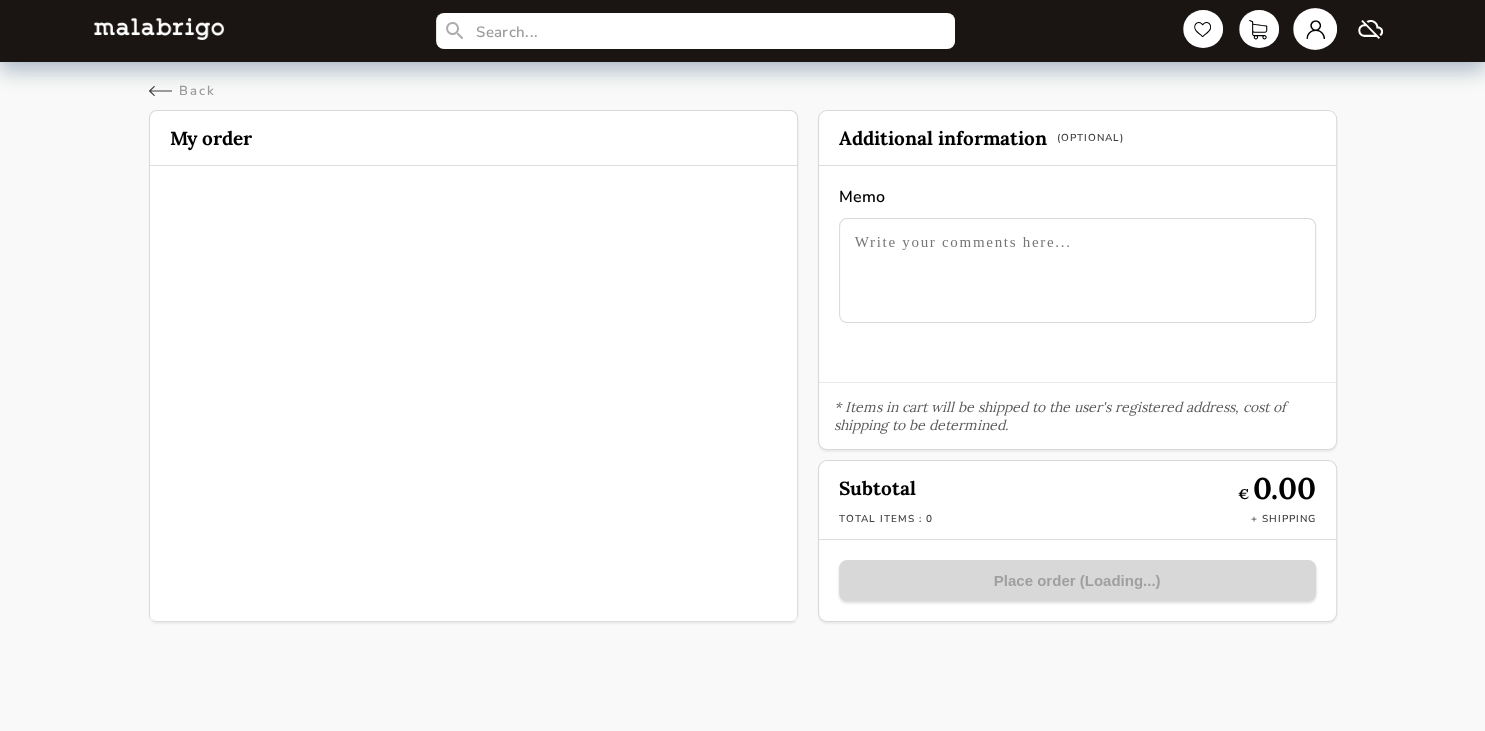 click at bounding box center [1315, 29] 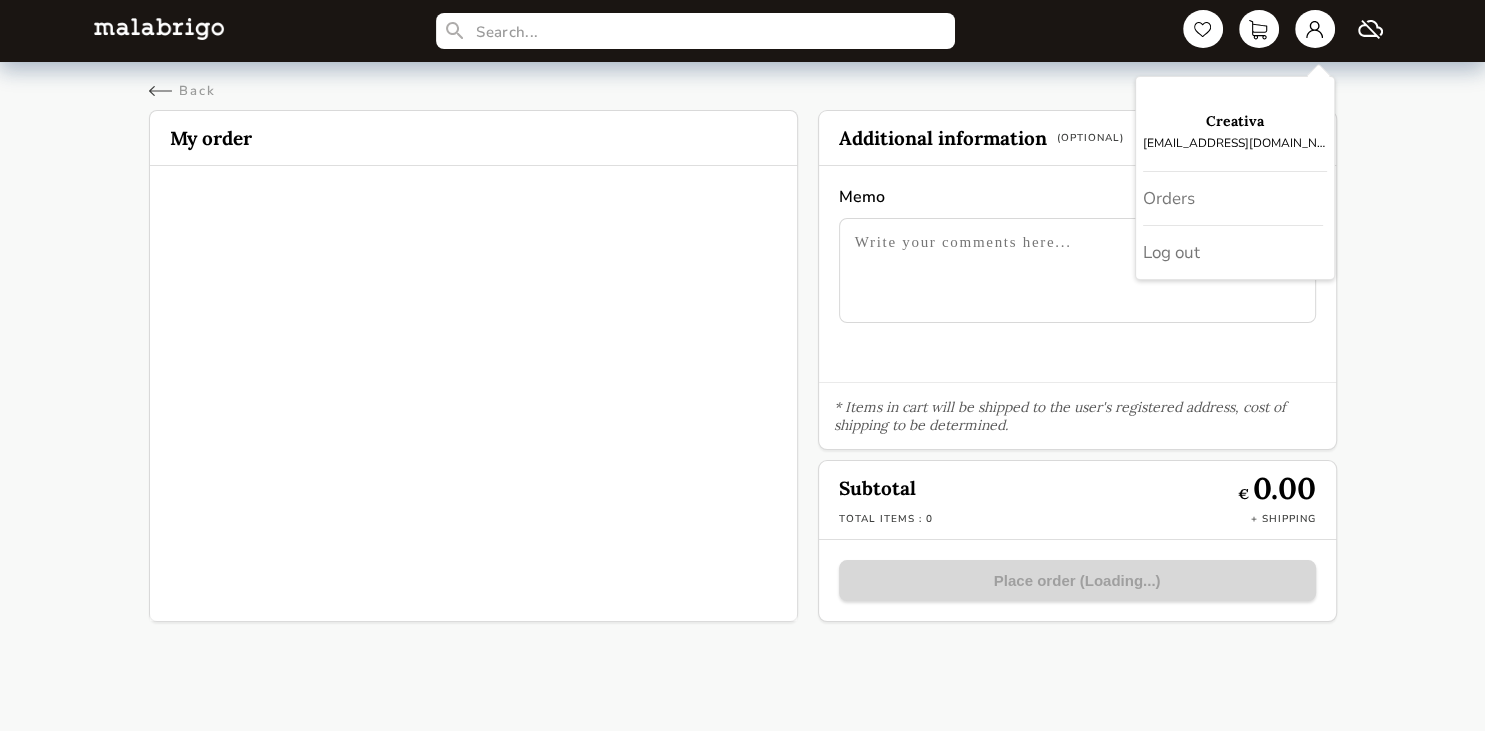 click on "Creativa [EMAIL_ADDRESS][DOMAIN_NAME] Orders Log out Back Cart My order Additional information  (Optional) Memo * Items in cart will be shipped to the user's registered address, cost of shipping to be determined. Subtotal €   0.00 Total items : 0 + Shipping Place order (Loading...)" at bounding box center (742, 321) 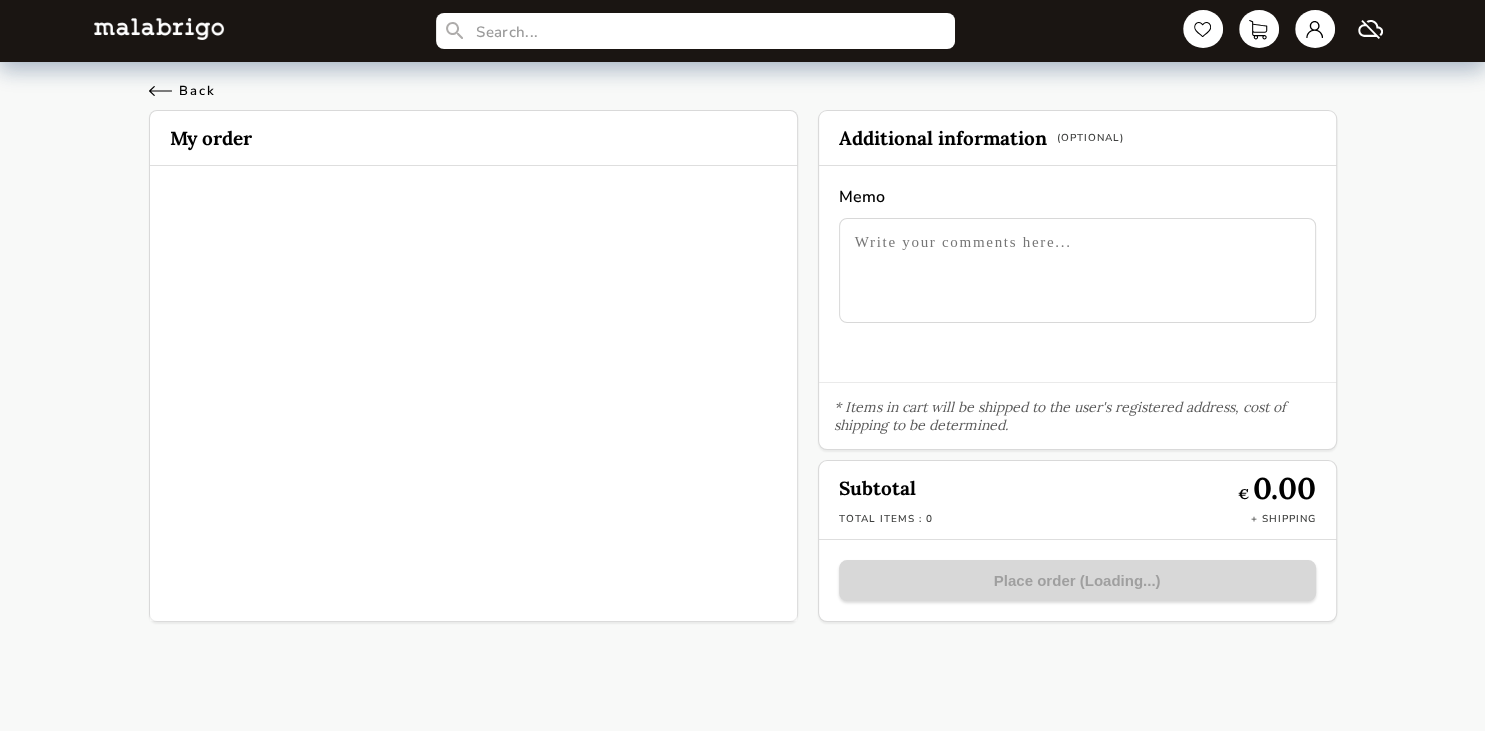 click on "Back" at bounding box center (182, 91) 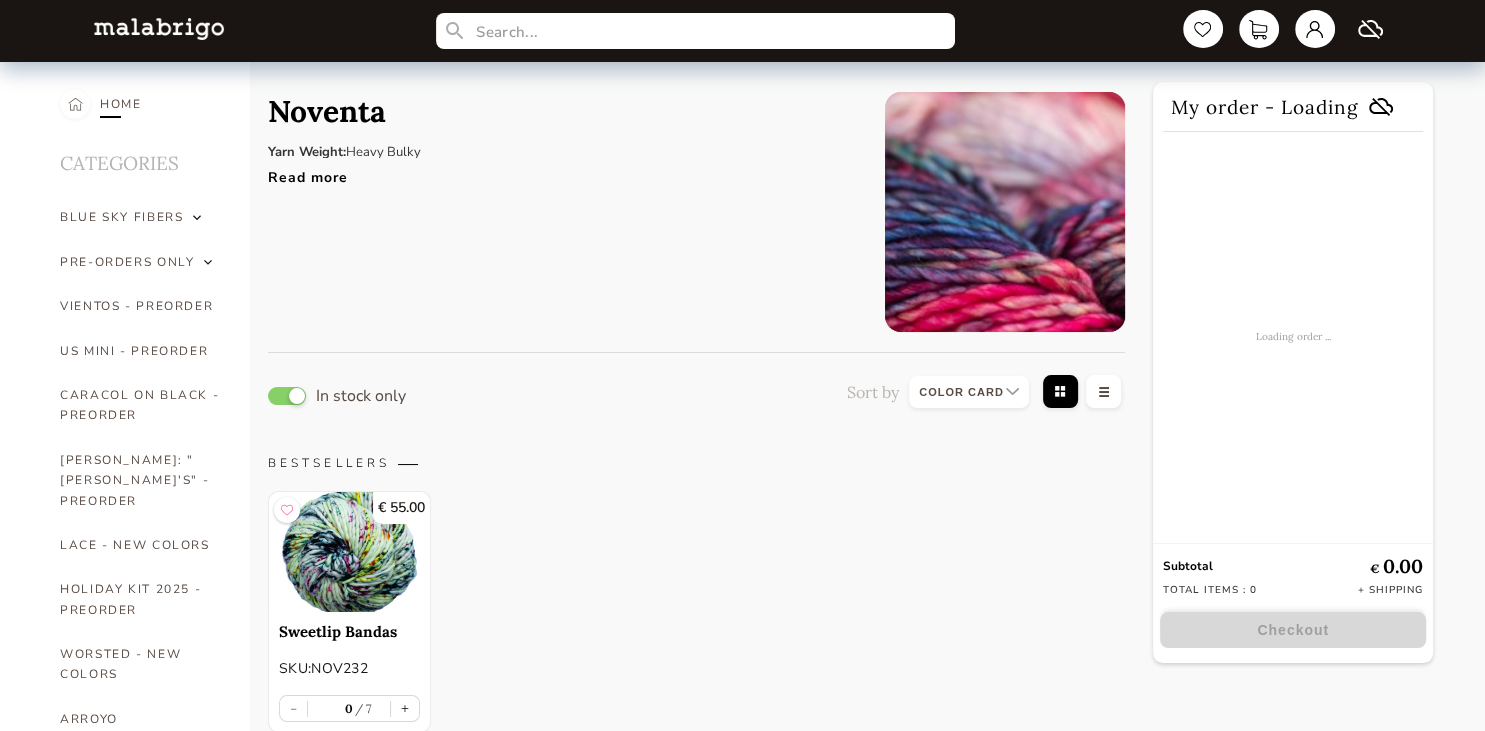 click on "HOME" at bounding box center (121, 104) 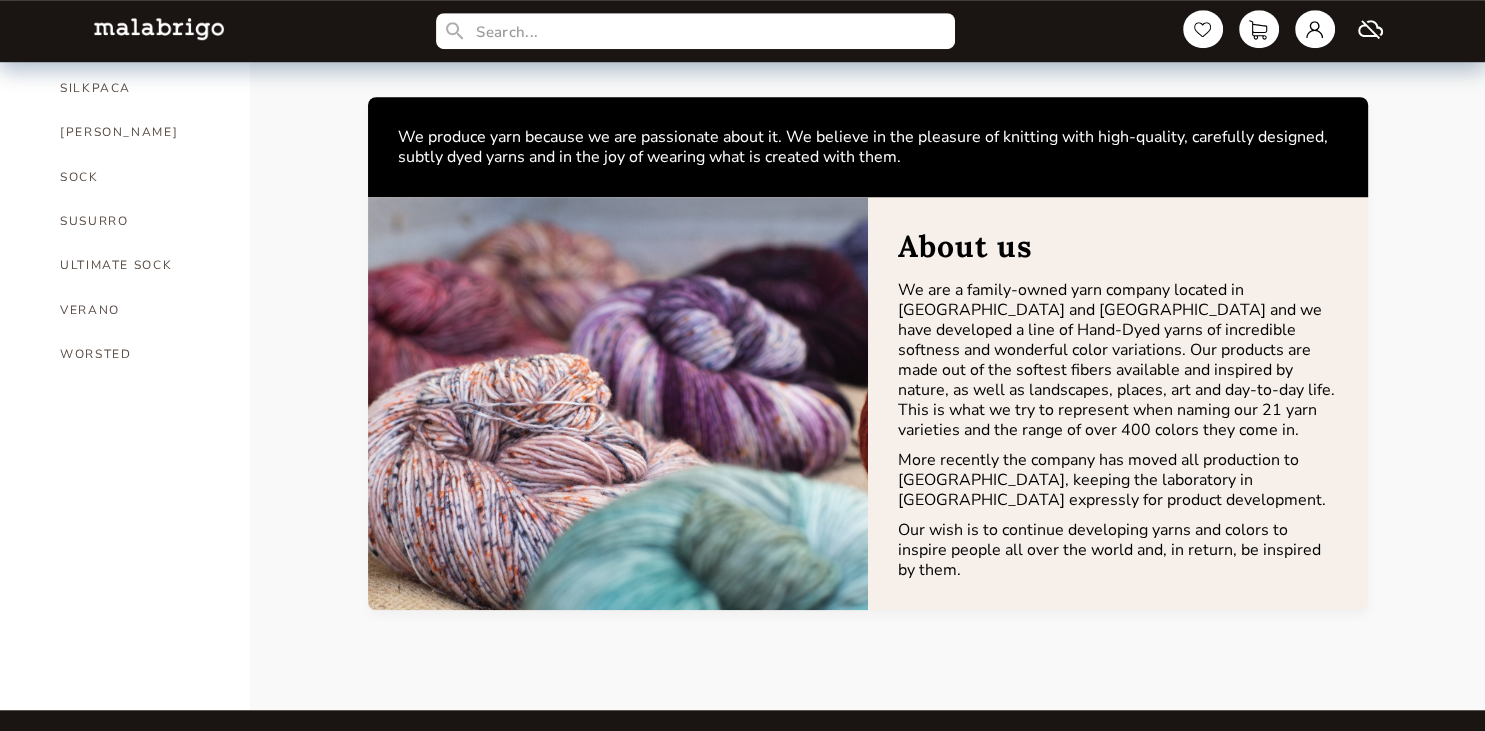 scroll, scrollTop: 1403, scrollLeft: 0, axis: vertical 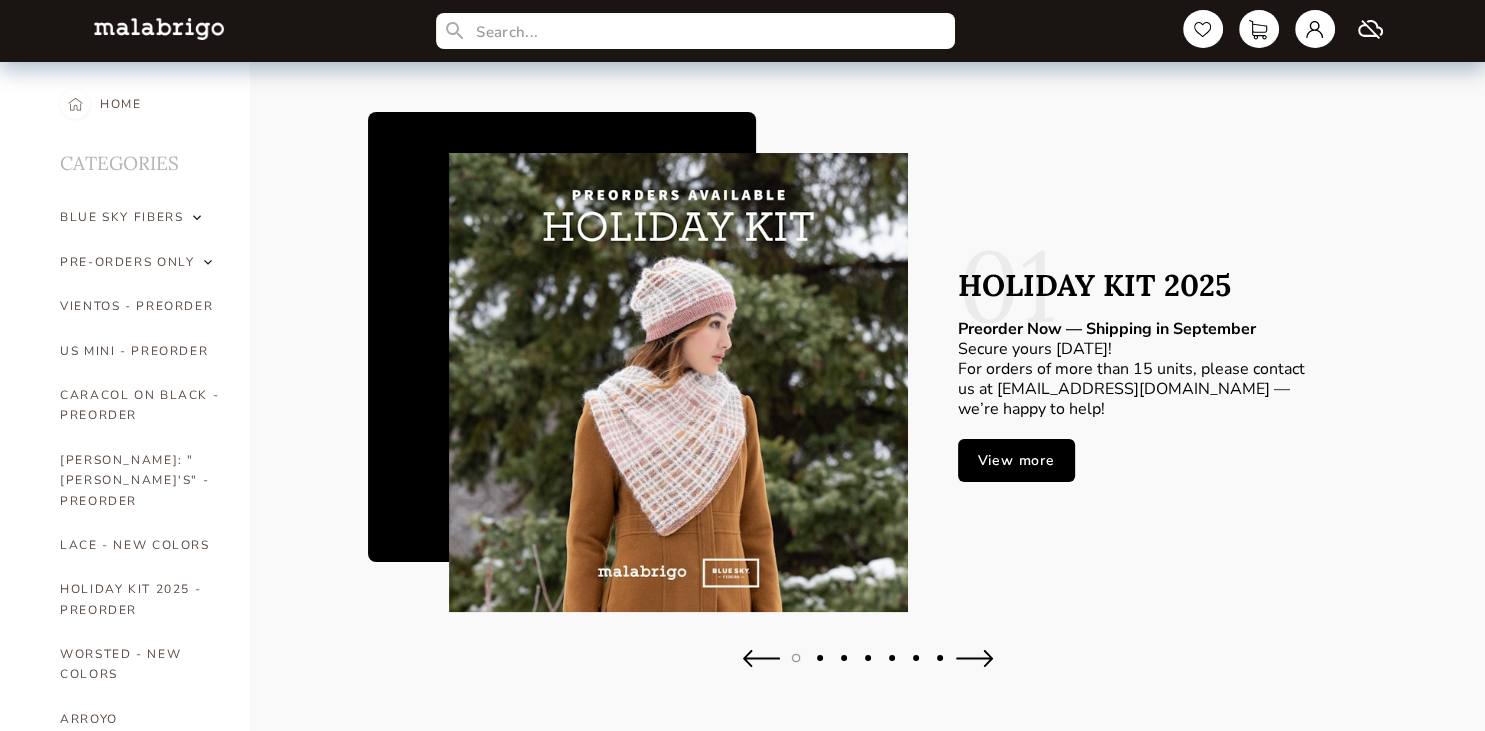 click at bounding box center [75, 104] 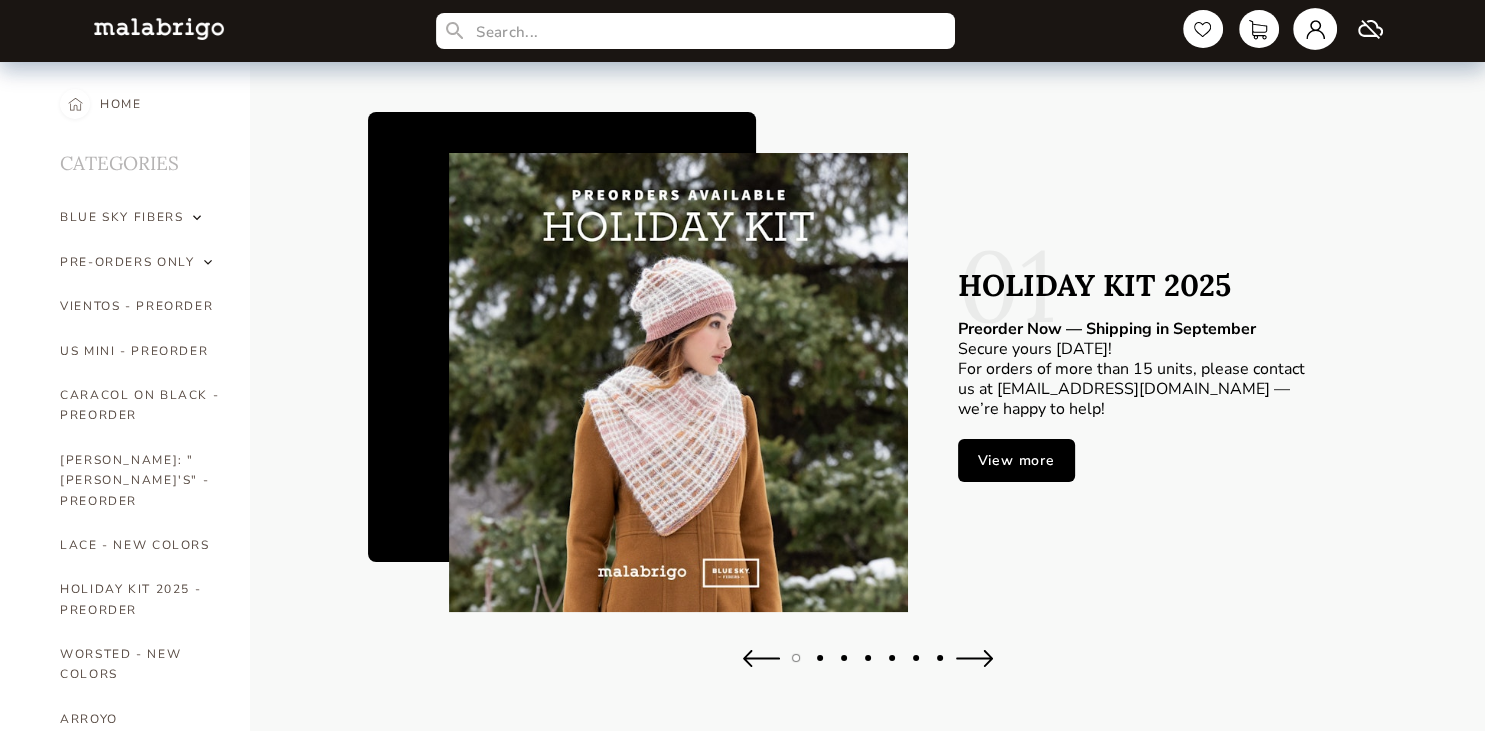 click at bounding box center [1315, 29] 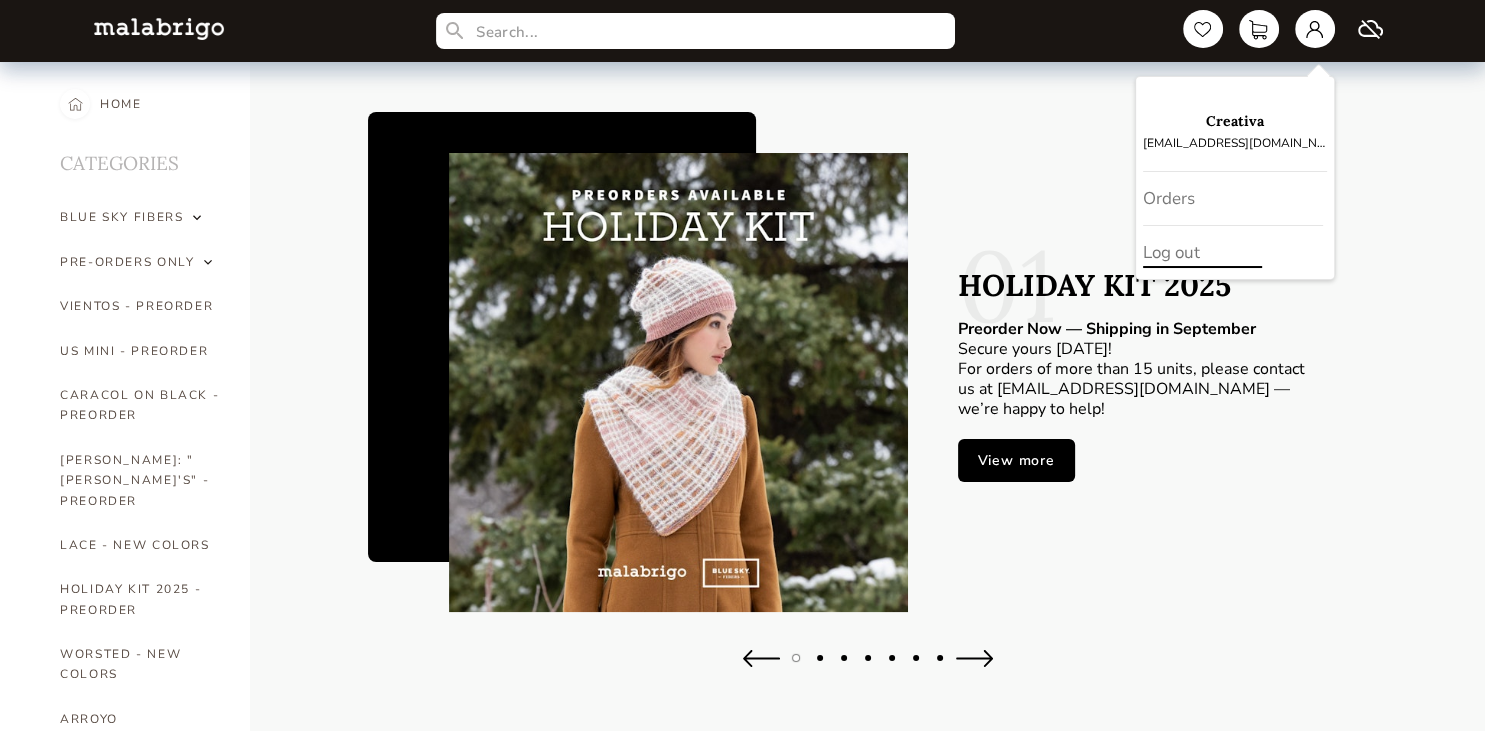 click on "Log out" at bounding box center (1235, 252) 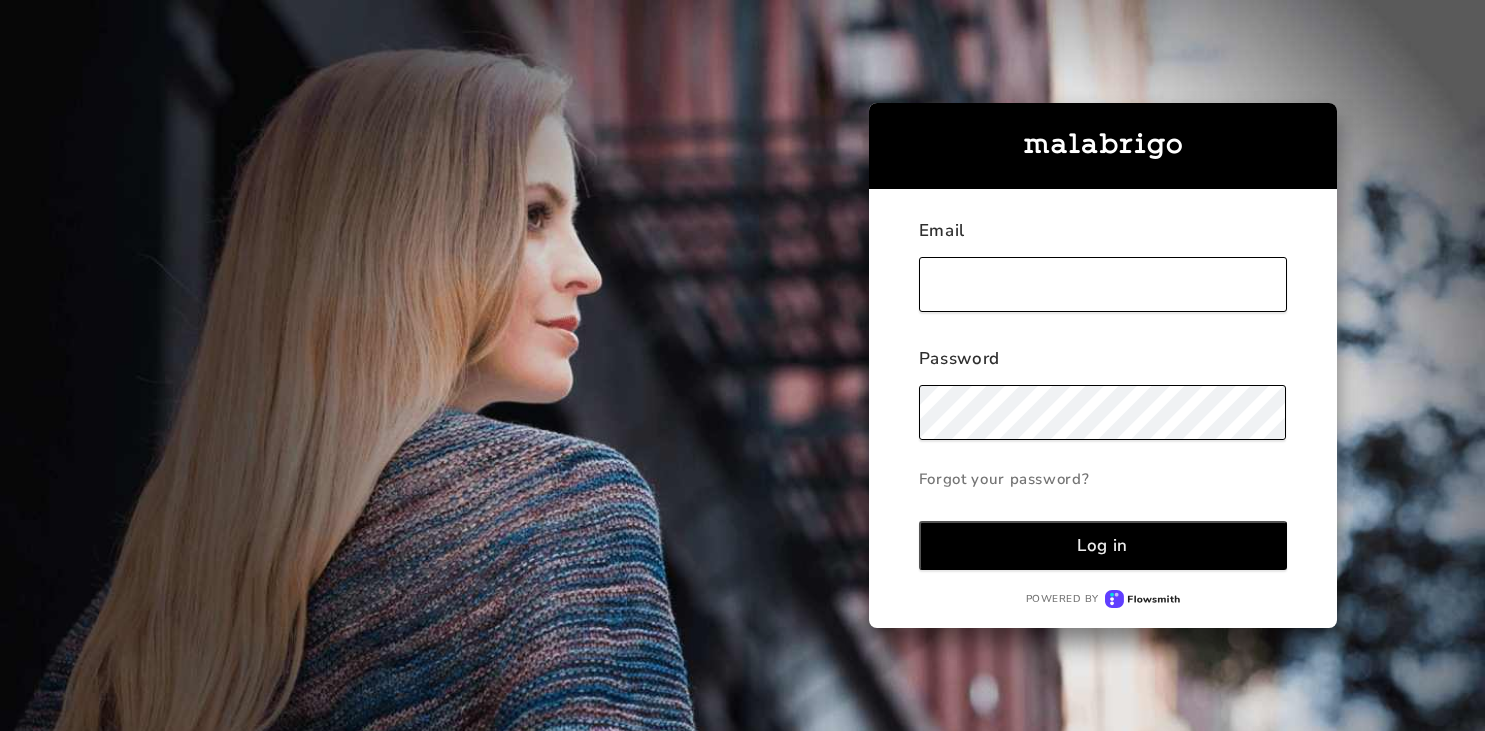 scroll, scrollTop: 0, scrollLeft: 0, axis: both 